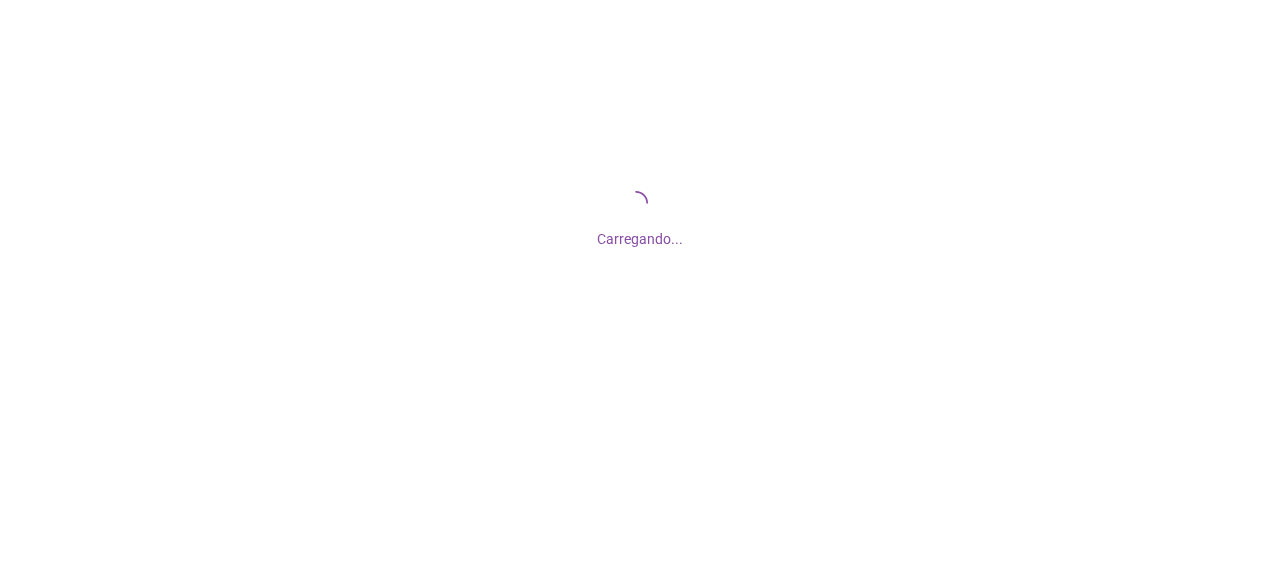 scroll, scrollTop: 0, scrollLeft: 0, axis: both 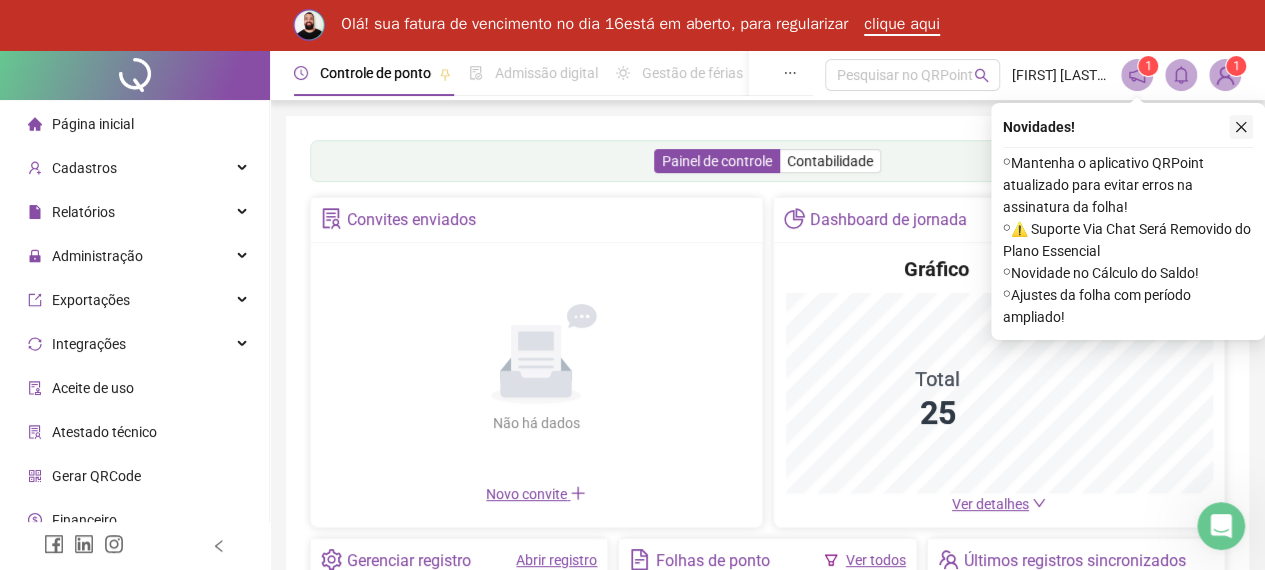 click at bounding box center [1241, 127] 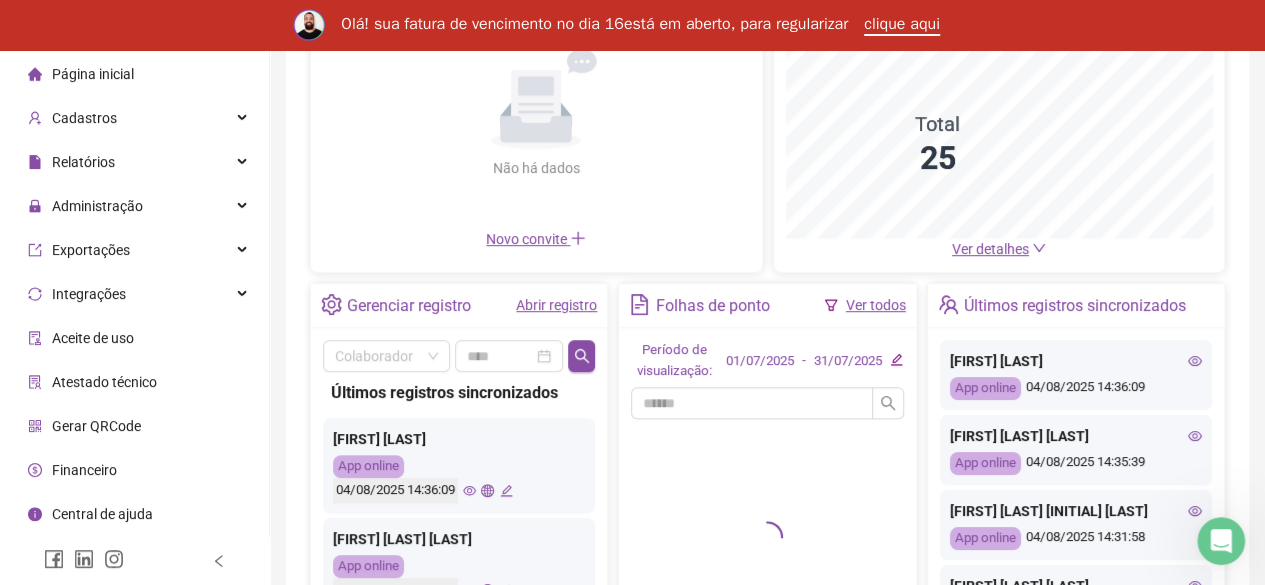 scroll, scrollTop: 295, scrollLeft: 0, axis: vertical 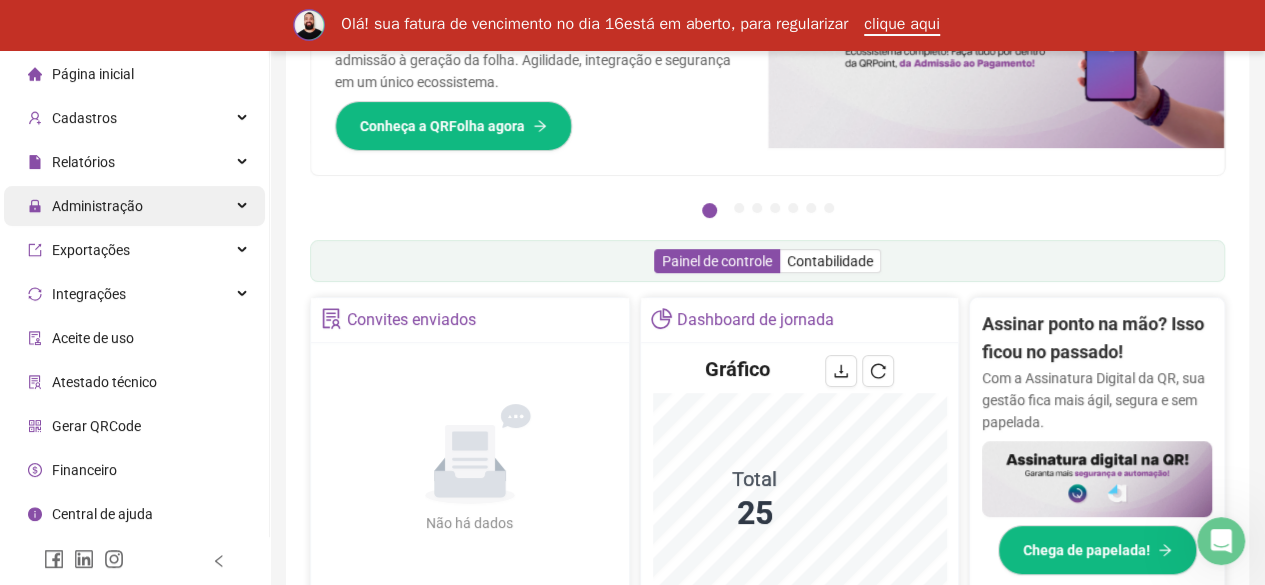 click on "Administração" at bounding box center (134, 206) 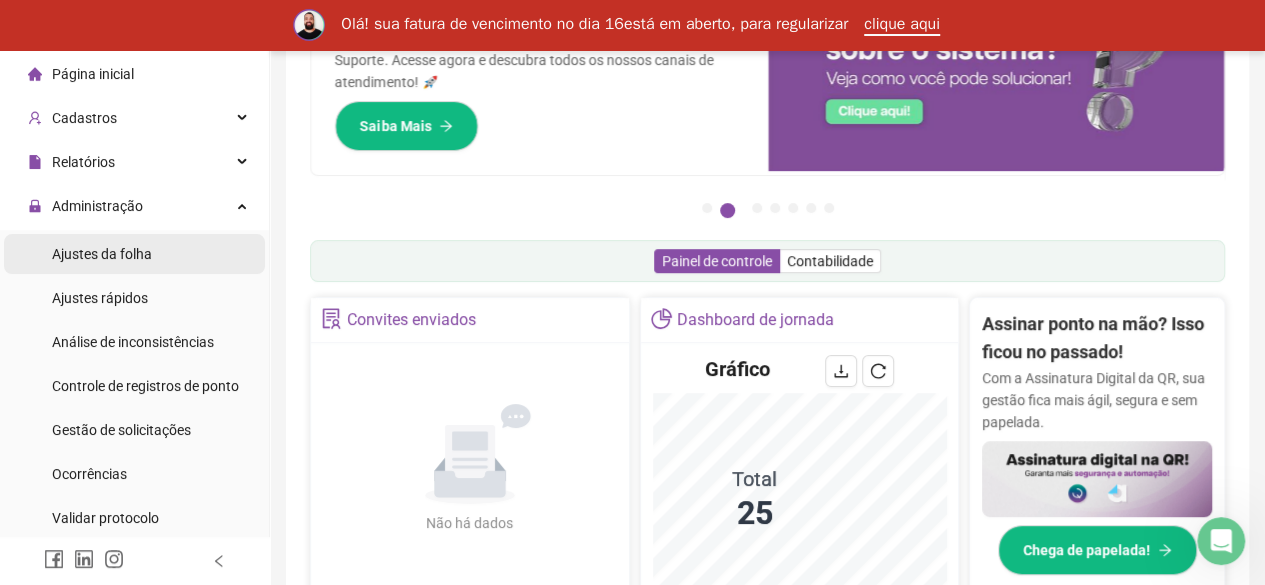 click on "Ajustes da folha" at bounding box center [102, 254] 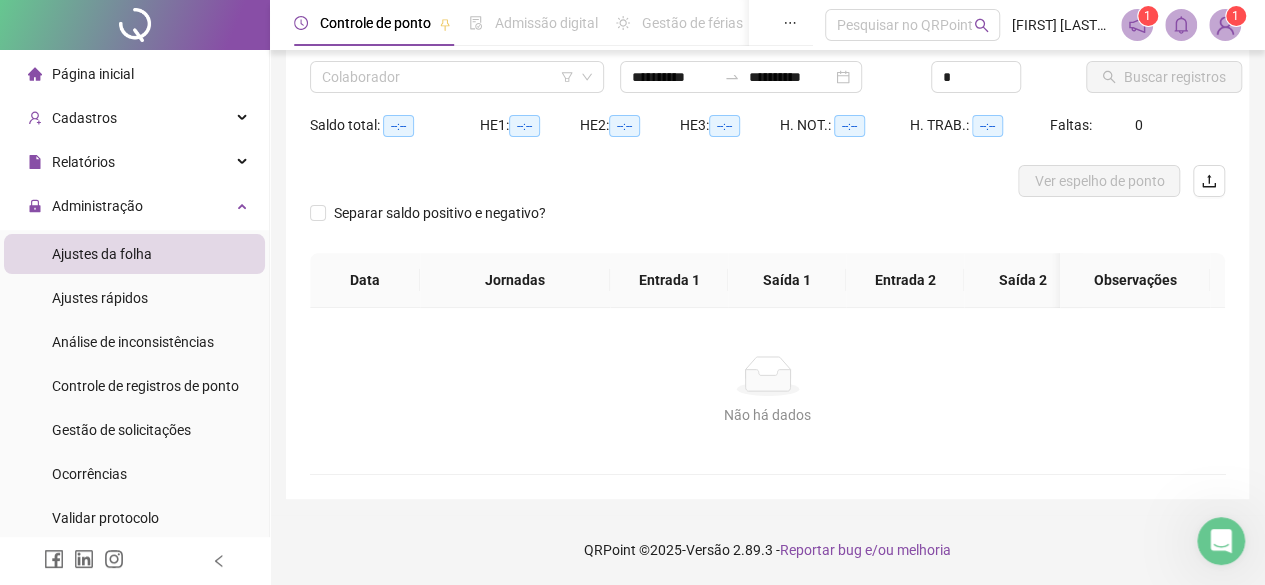 scroll, scrollTop: 0, scrollLeft: 0, axis: both 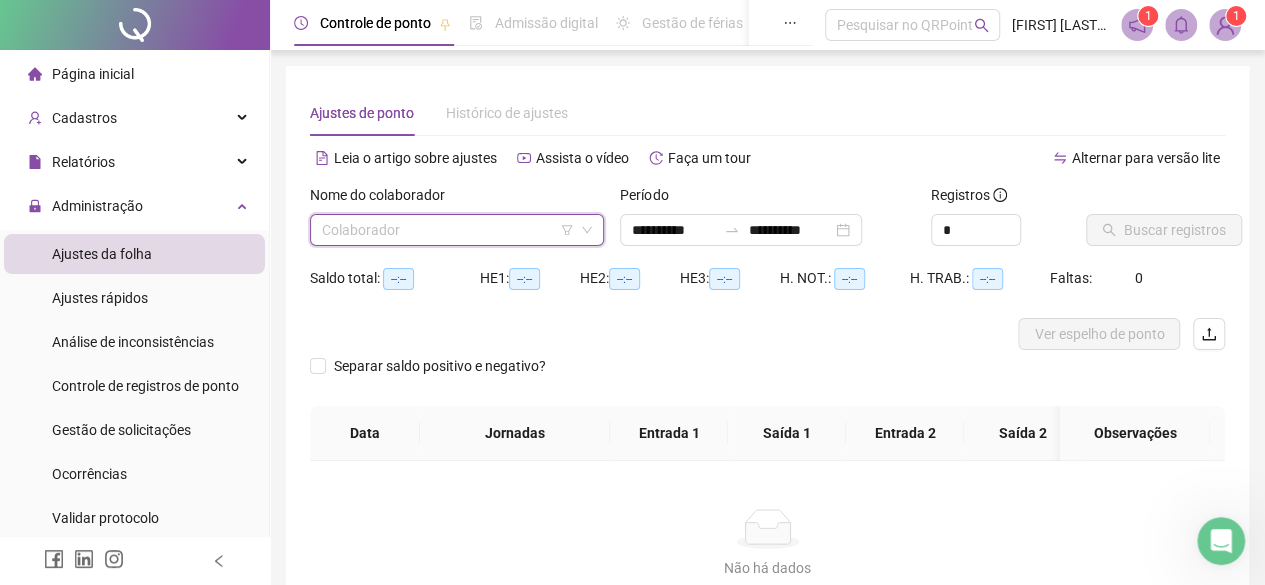 click at bounding box center [448, 230] 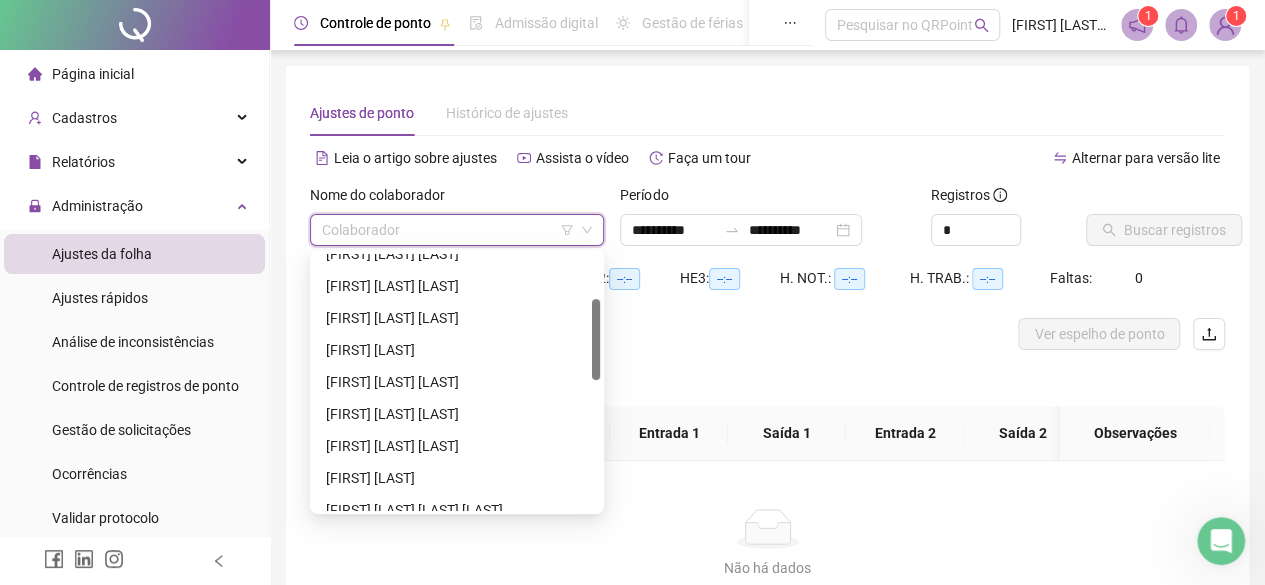 scroll, scrollTop: 0, scrollLeft: 0, axis: both 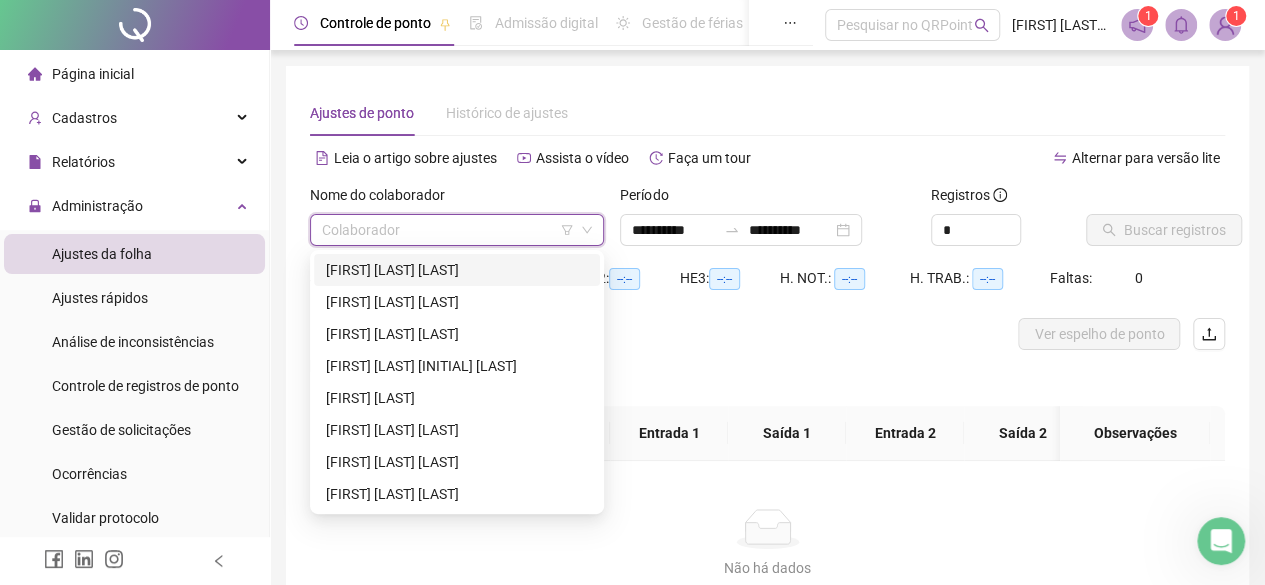 click at bounding box center (448, 230) 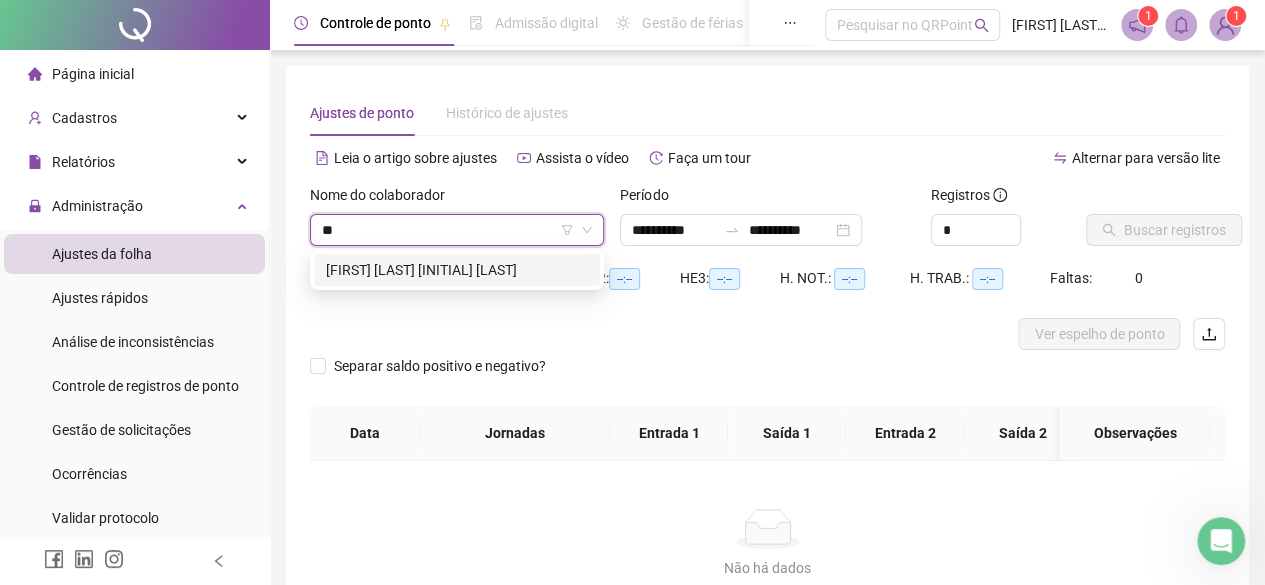 type on "*" 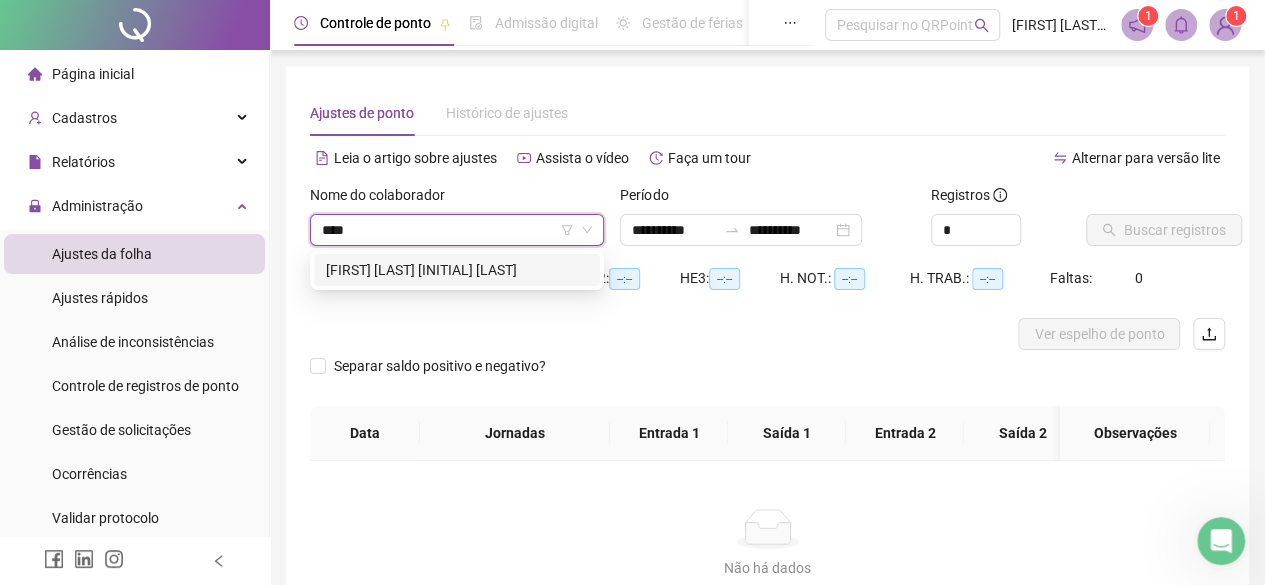 type on "*****" 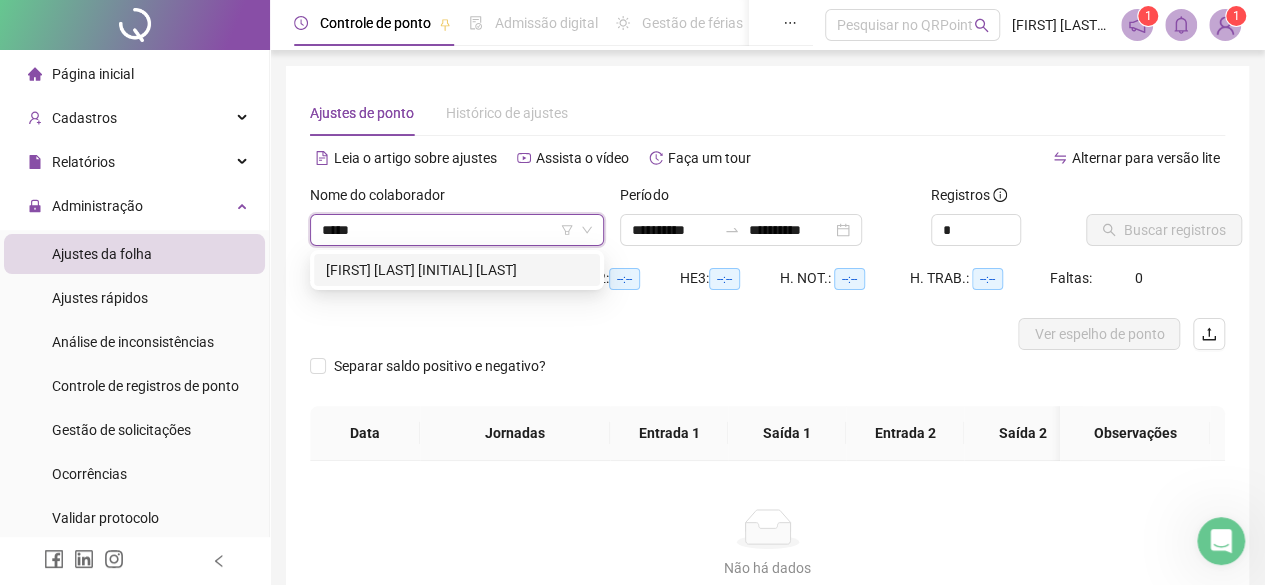 click on "[FIRST] [LAST] [INITIAL] [LAST]" at bounding box center (457, 270) 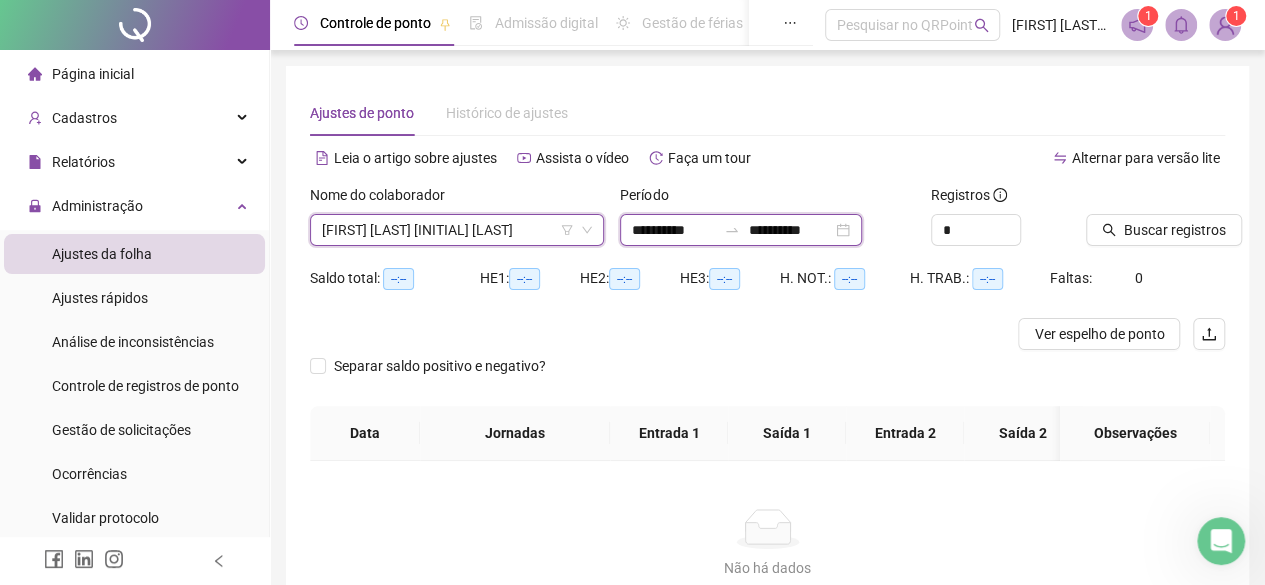 click on "**********" at bounding box center (674, 230) 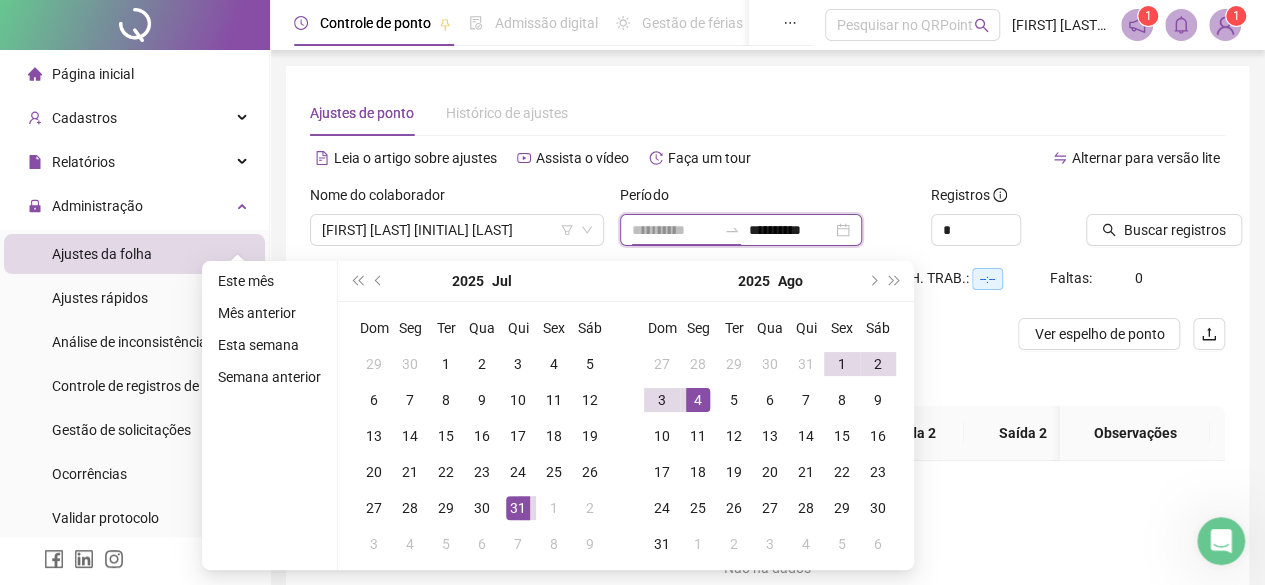 type on "**********" 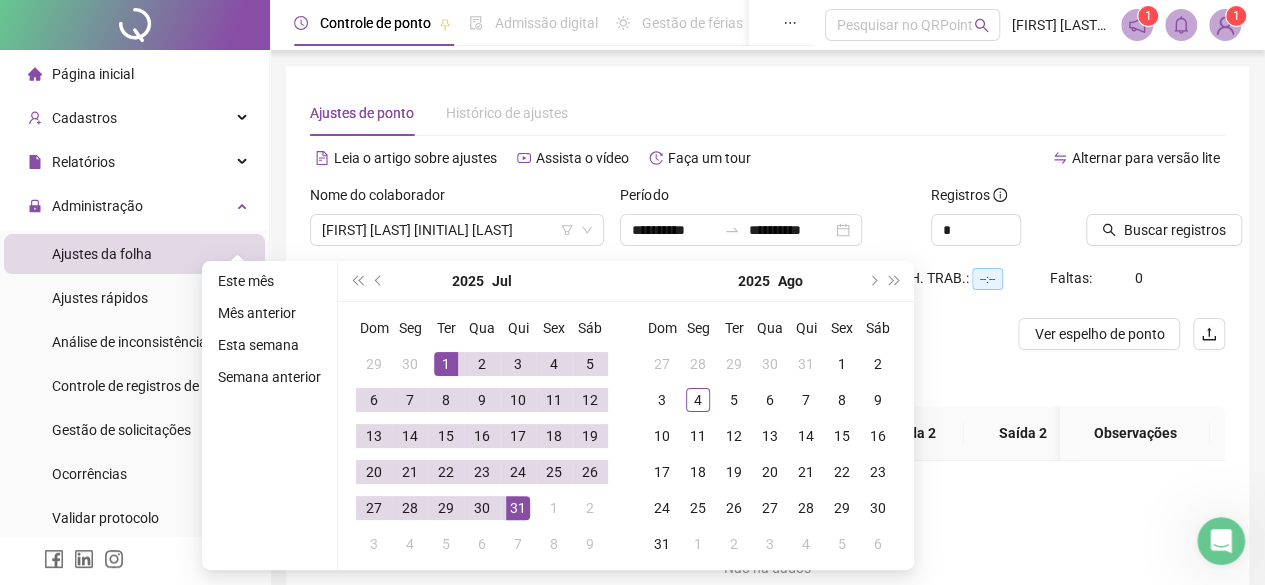 click on "Período" at bounding box center [767, 199] 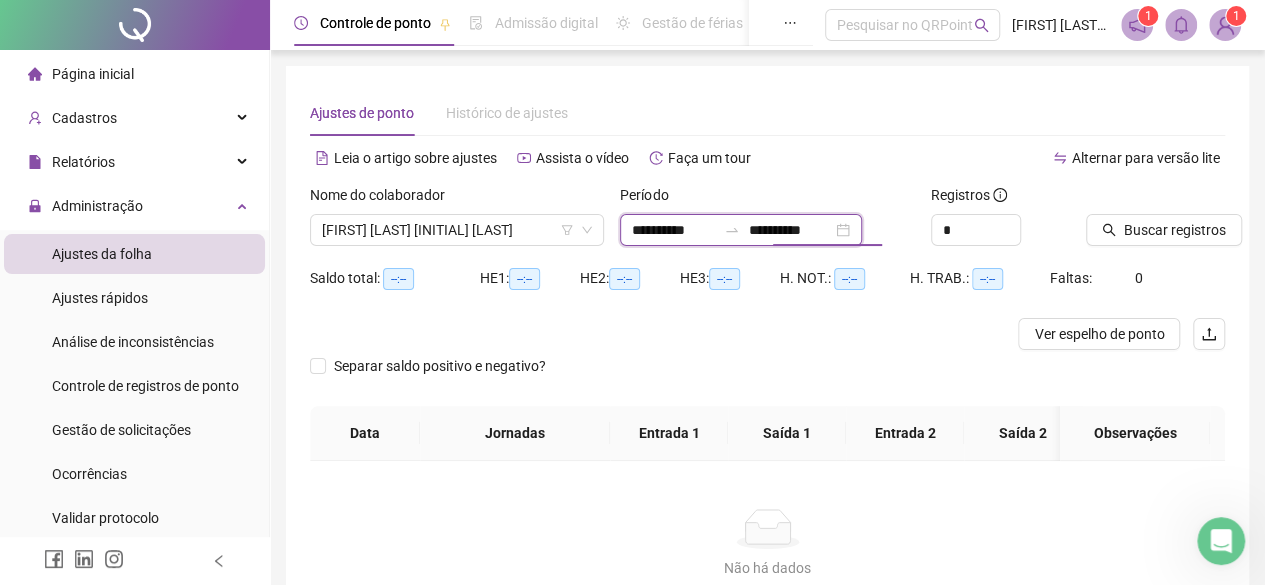 click on "**********" at bounding box center [790, 230] 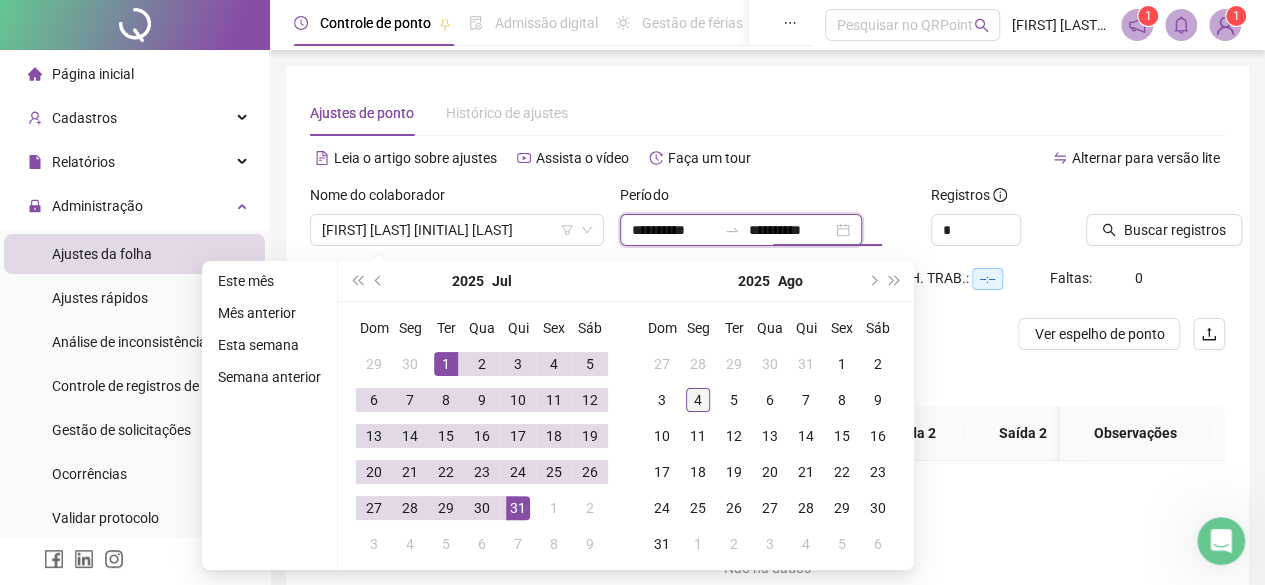 type on "**********" 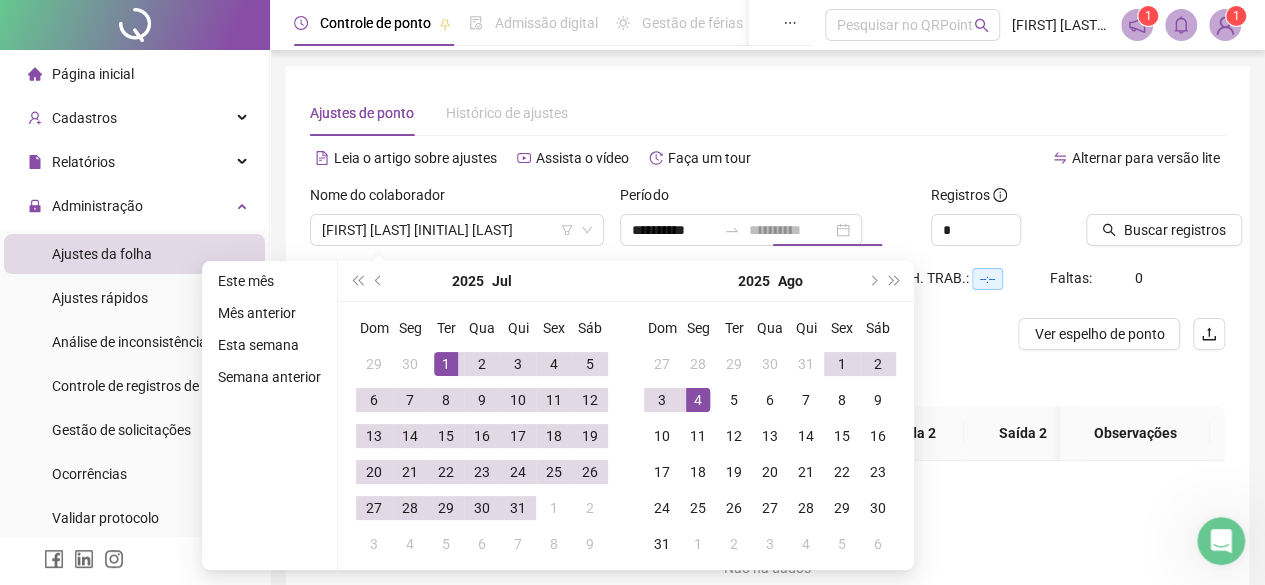click on "4" at bounding box center (698, 400) 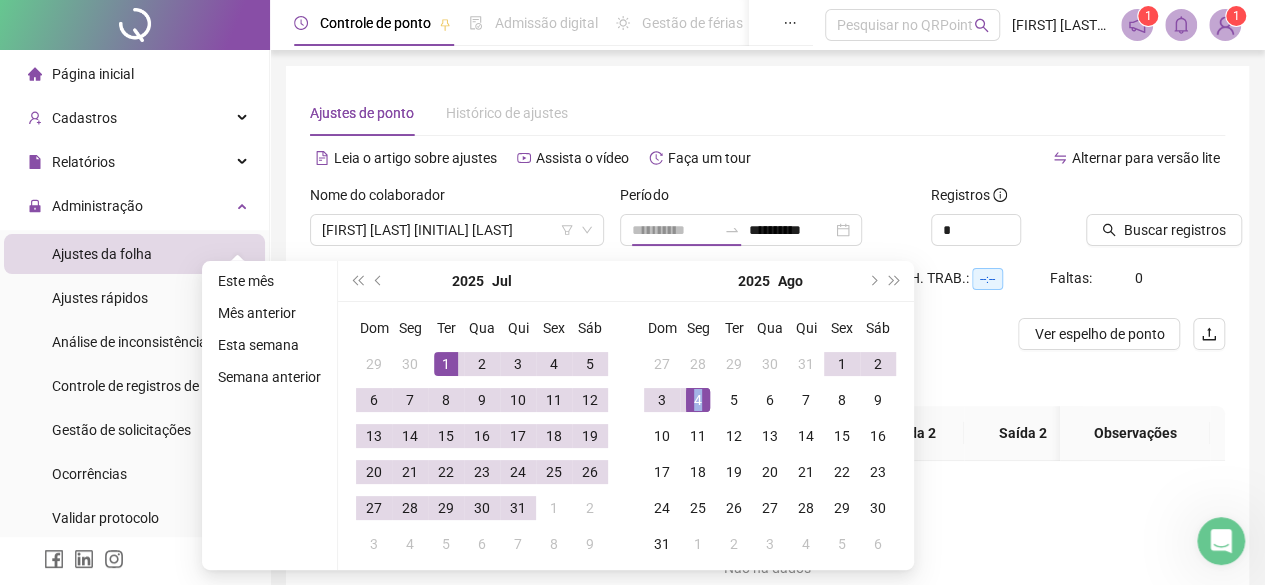 click on "4" at bounding box center [698, 400] 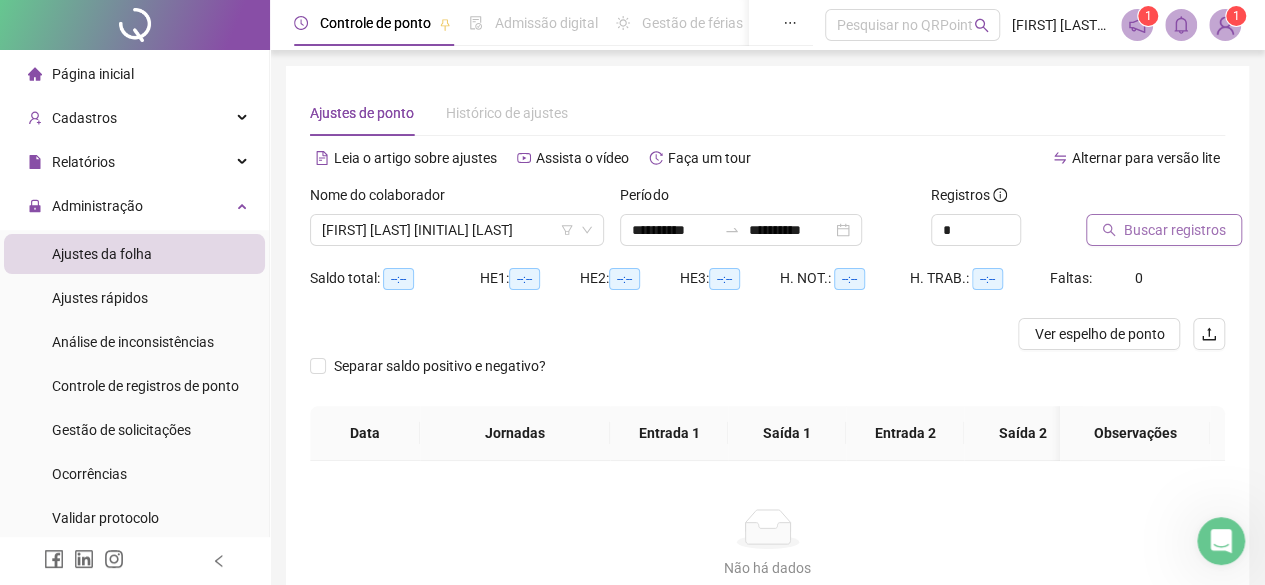 click on "Buscar registros" at bounding box center [1175, 230] 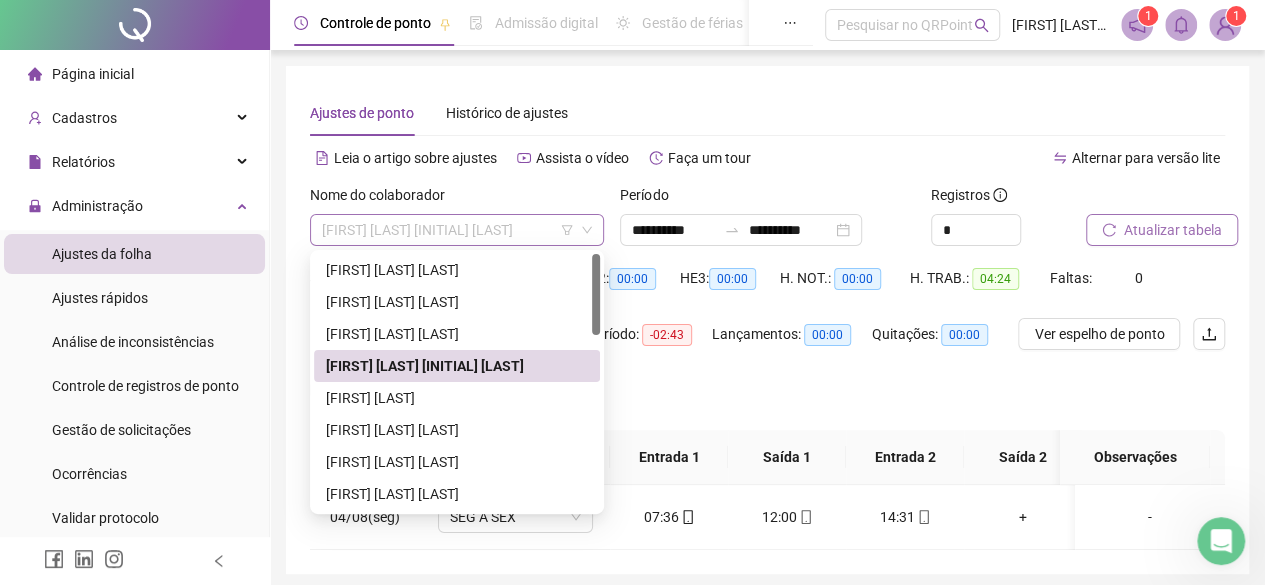 click on "[FIRST] [LAST] [INITIAL] [LAST]" at bounding box center [457, 230] 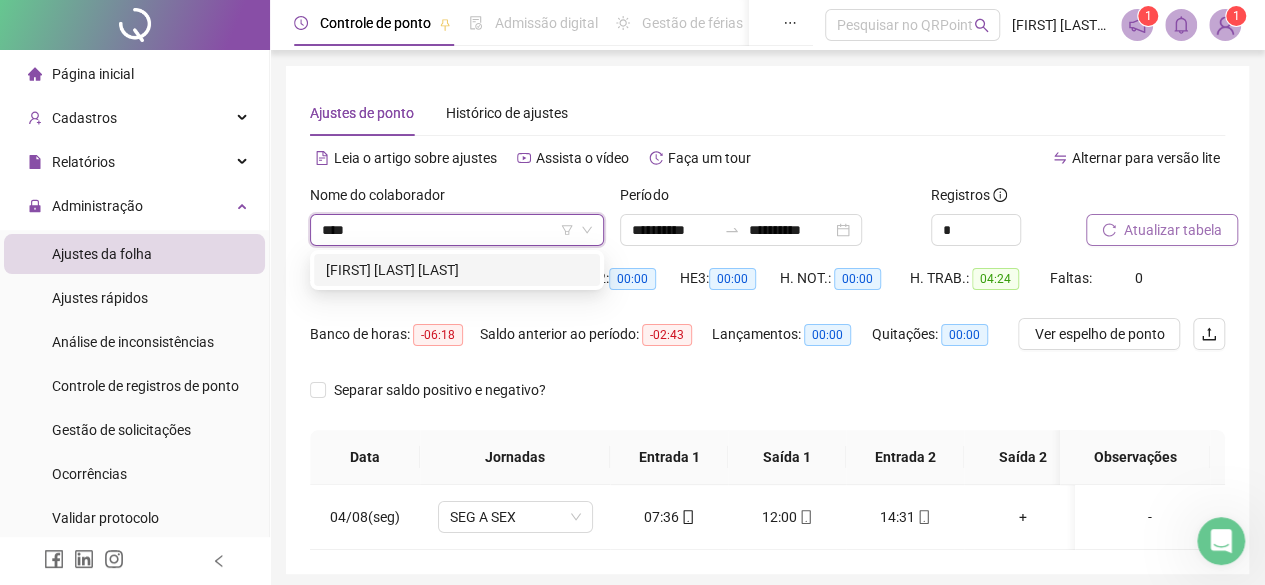 type on "*****" 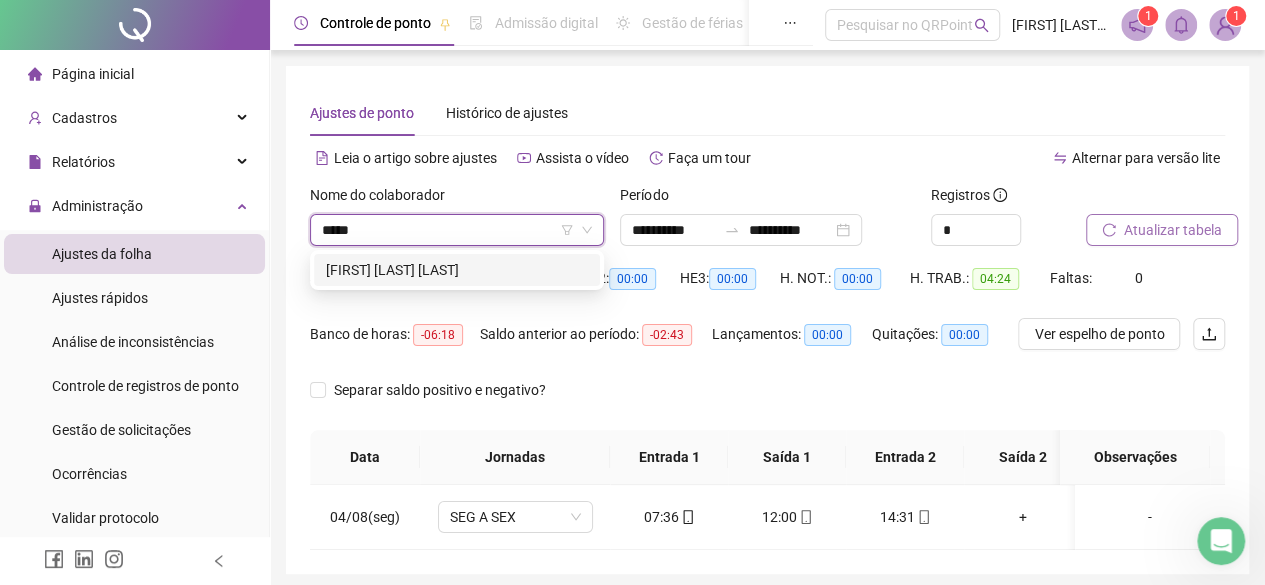 click on "[FIRST] [LAST] [LAST]" at bounding box center (457, 270) 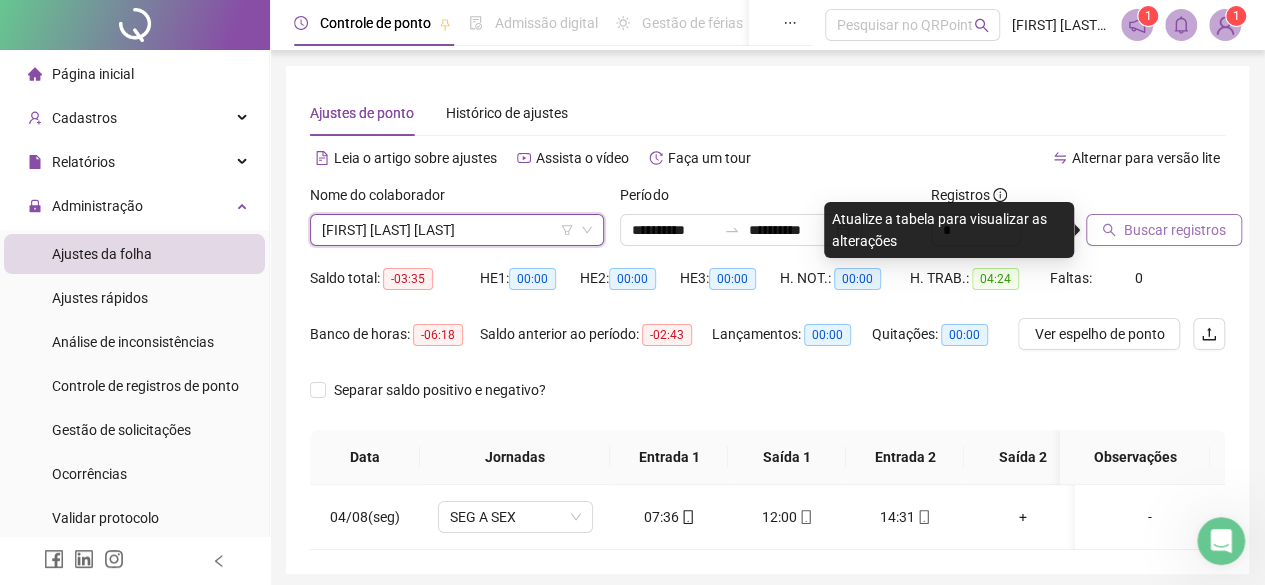 click on "Buscar registros" at bounding box center [1175, 230] 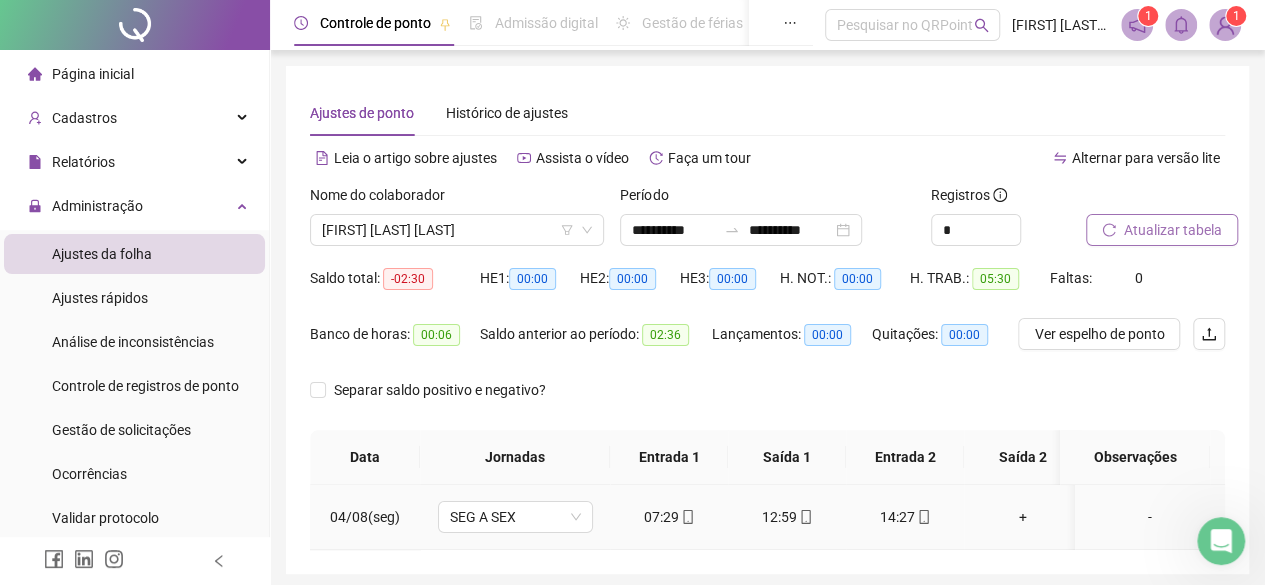 click on "-" at bounding box center [1150, 517] 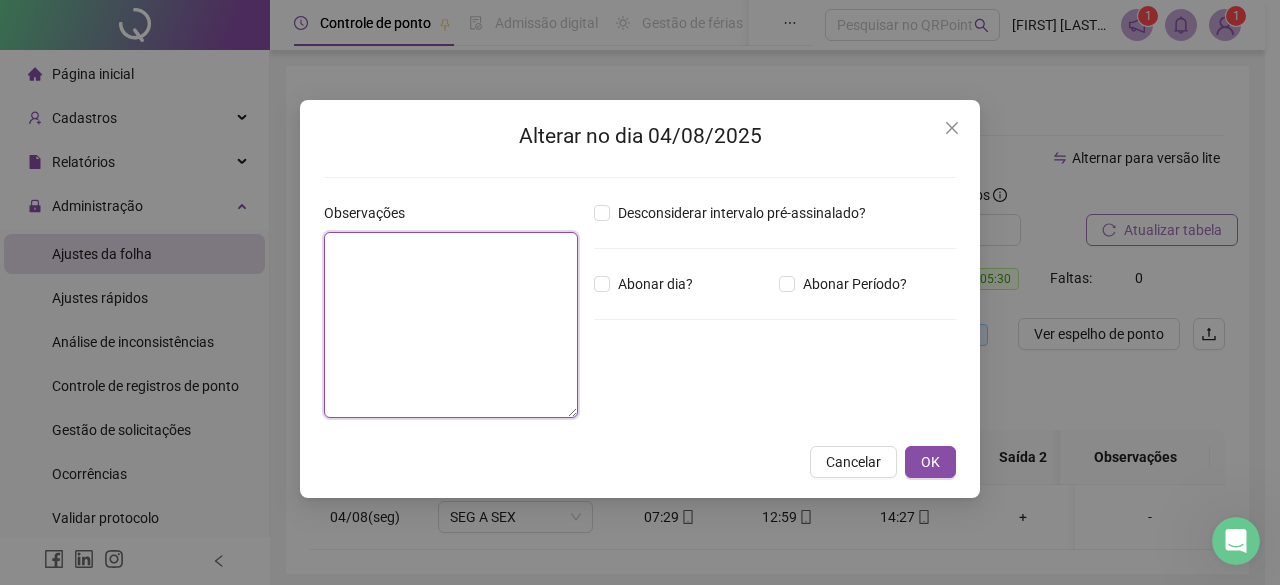 click at bounding box center (451, 325) 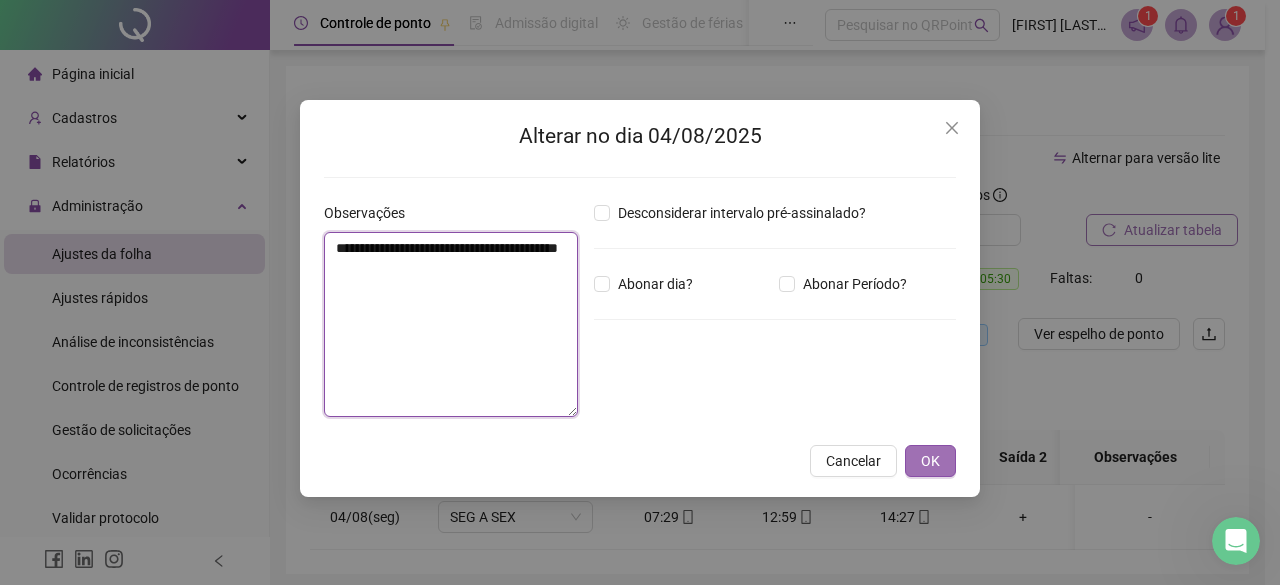 type on "**********" 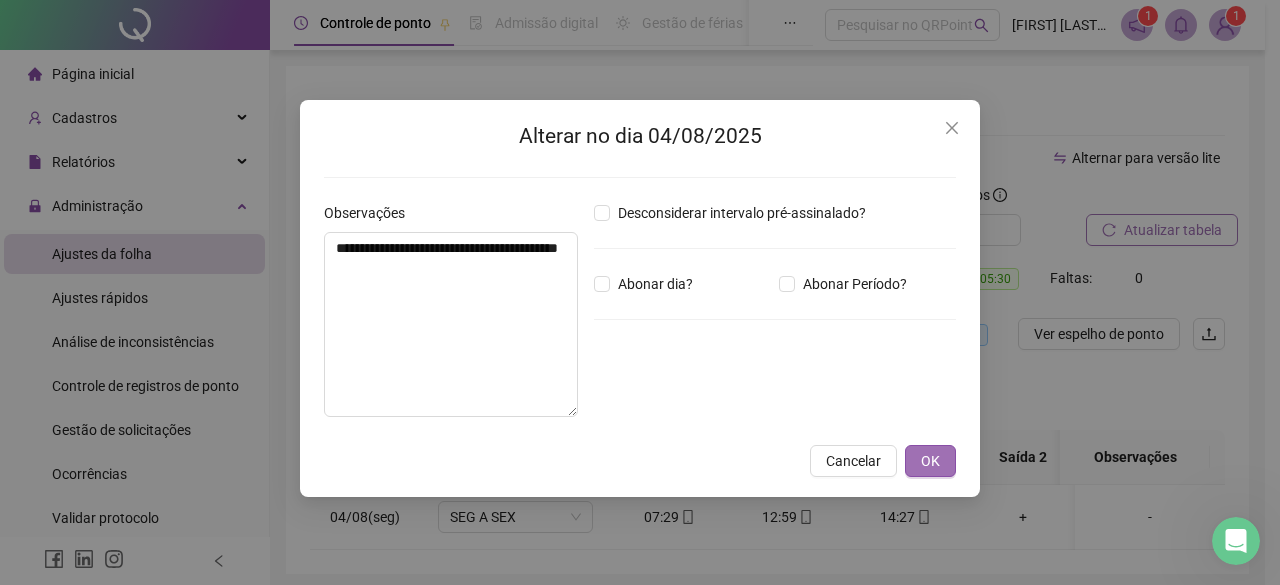 click on "OK" at bounding box center [930, 461] 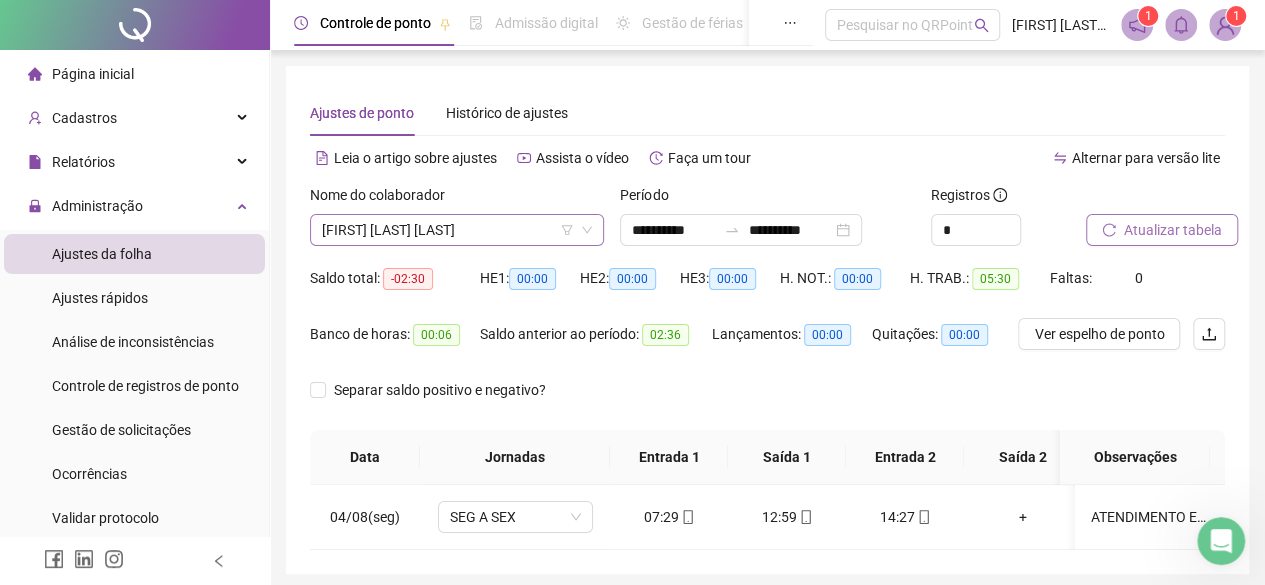 click on "[FIRST] [LAST] [LAST]" at bounding box center [457, 230] 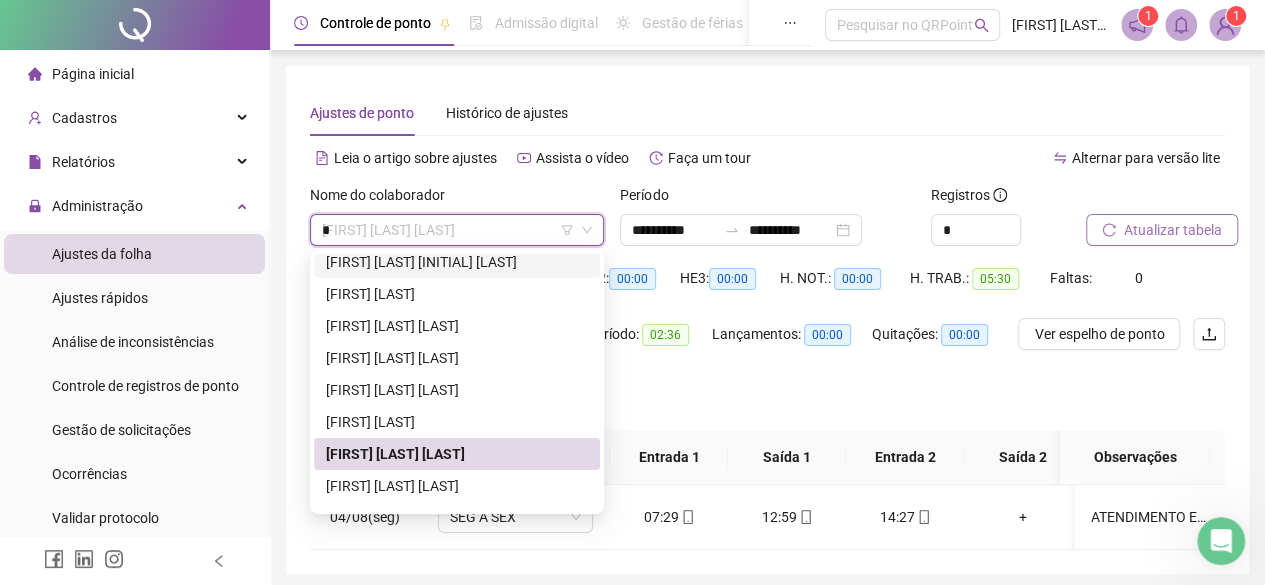 scroll, scrollTop: 0, scrollLeft: 0, axis: both 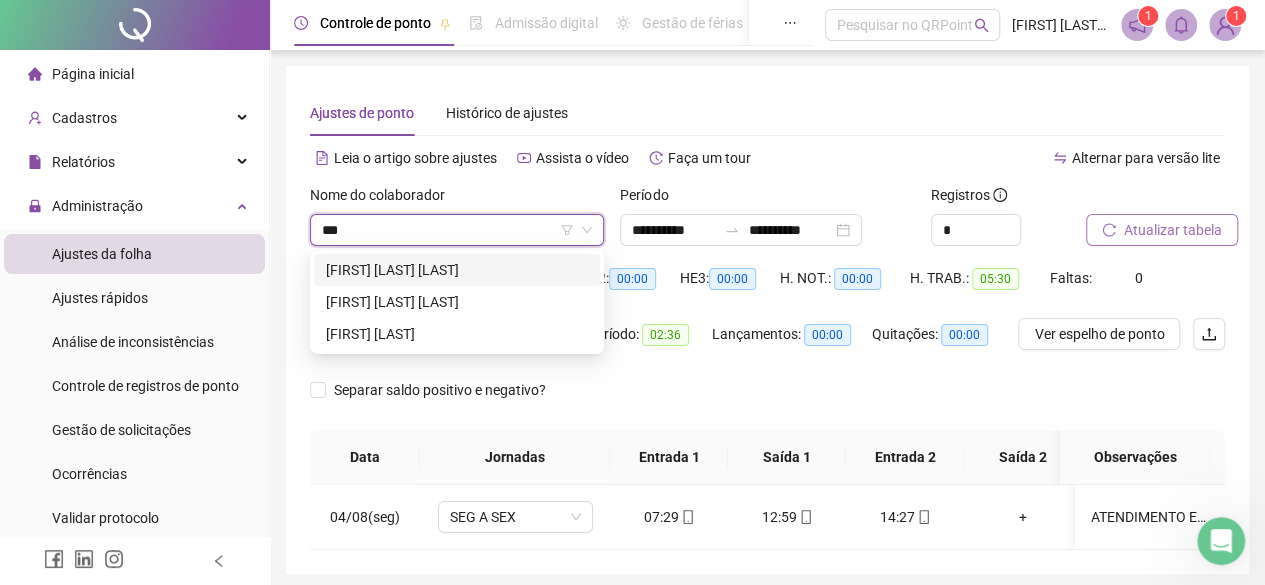 type on "****" 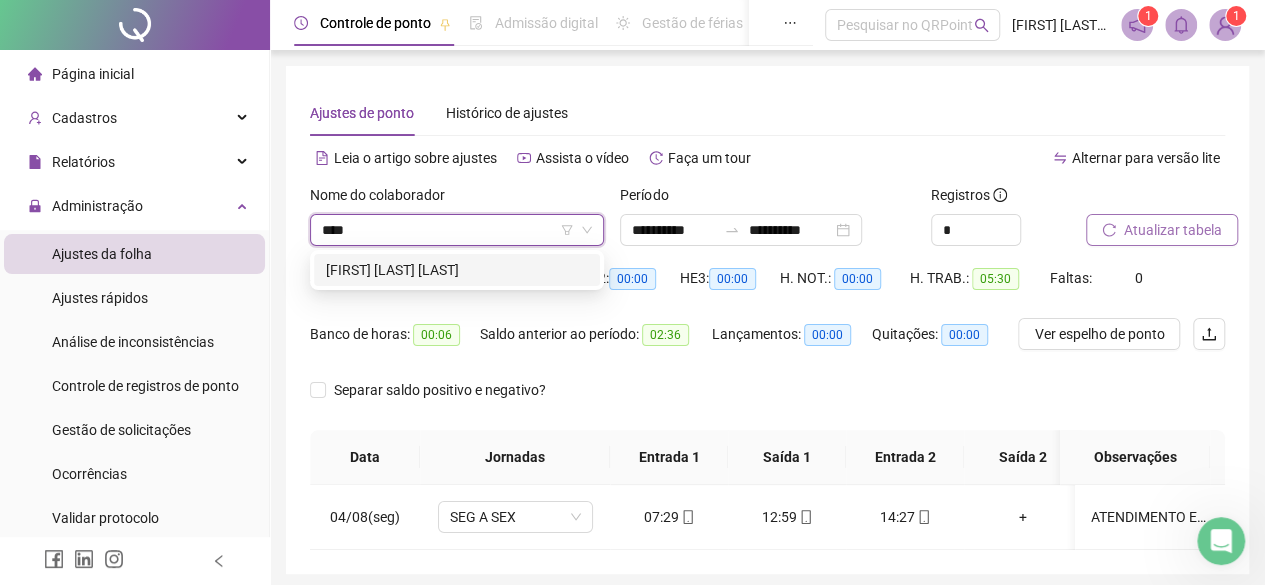 click on "[FIRST] [LAST] [LAST]" at bounding box center (457, 270) 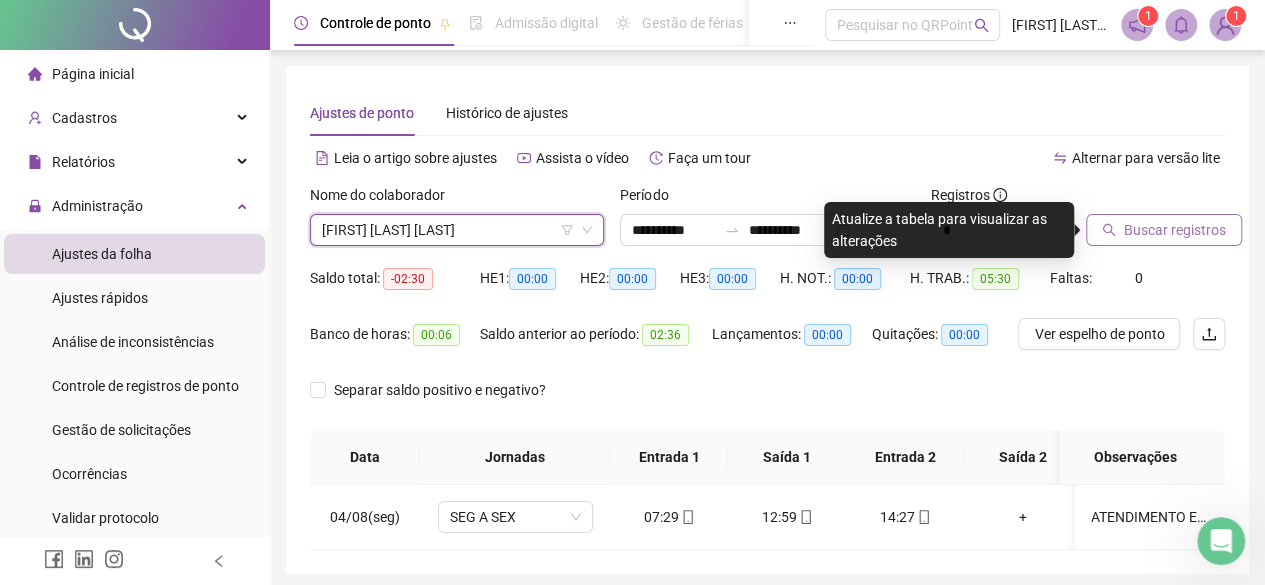 click on "Nome do colaborador [FIRST] [LAST] [LAST]" at bounding box center [457, 223] 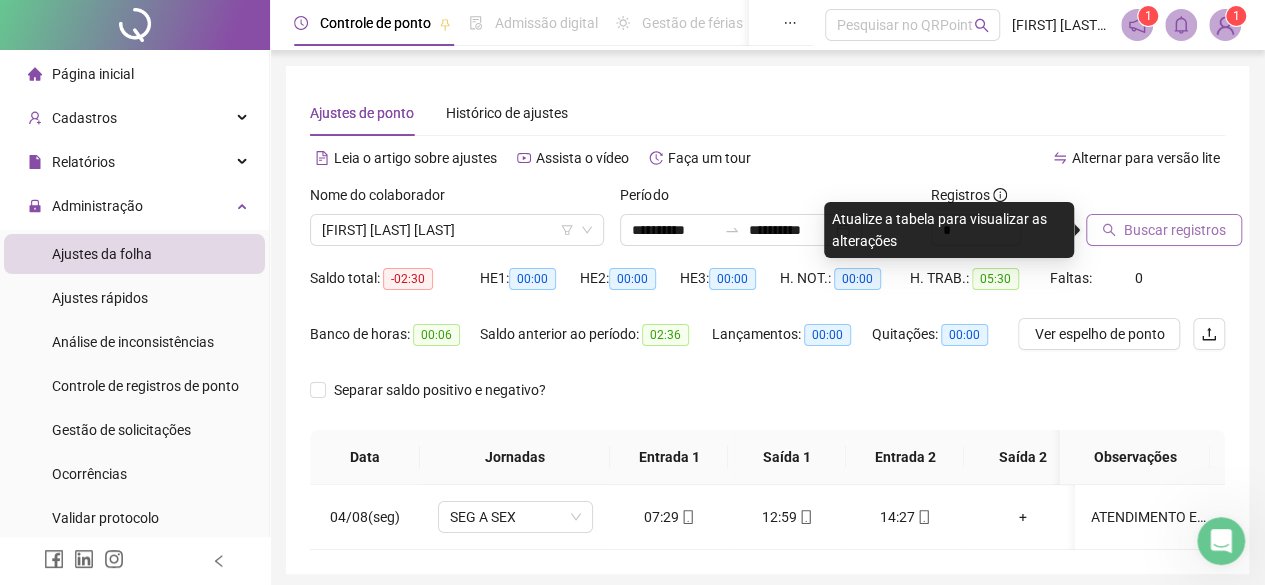 click on "Atualize a tabela para visualizar as alterações" at bounding box center (949, 230) 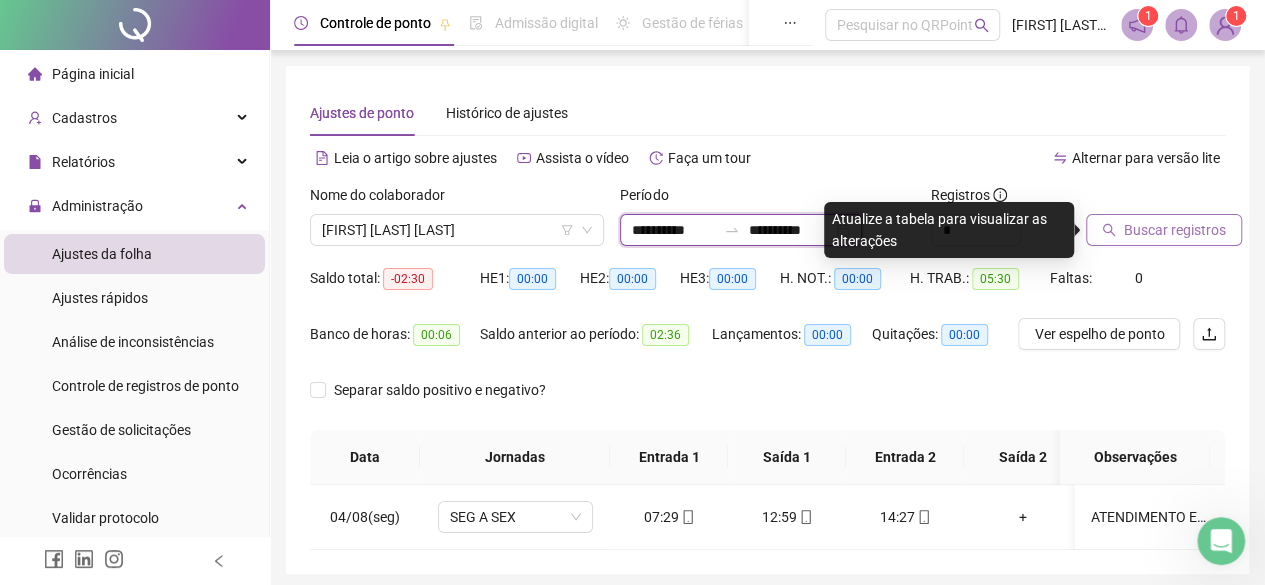 click on "**********" at bounding box center [790, 230] 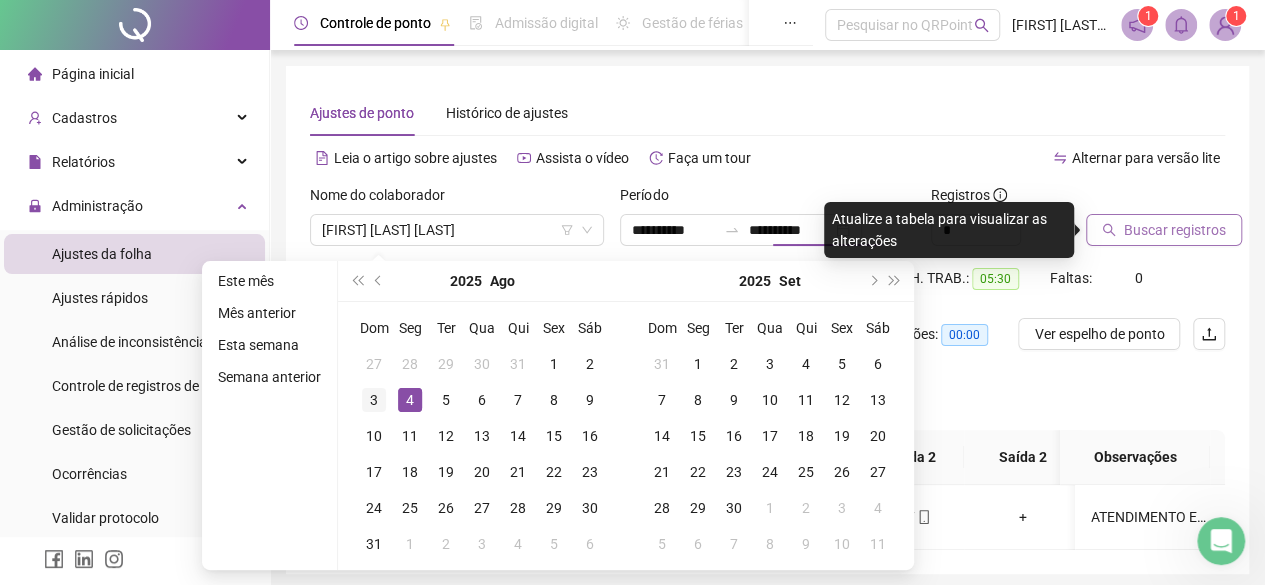 click on "3" at bounding box center [374, 400] 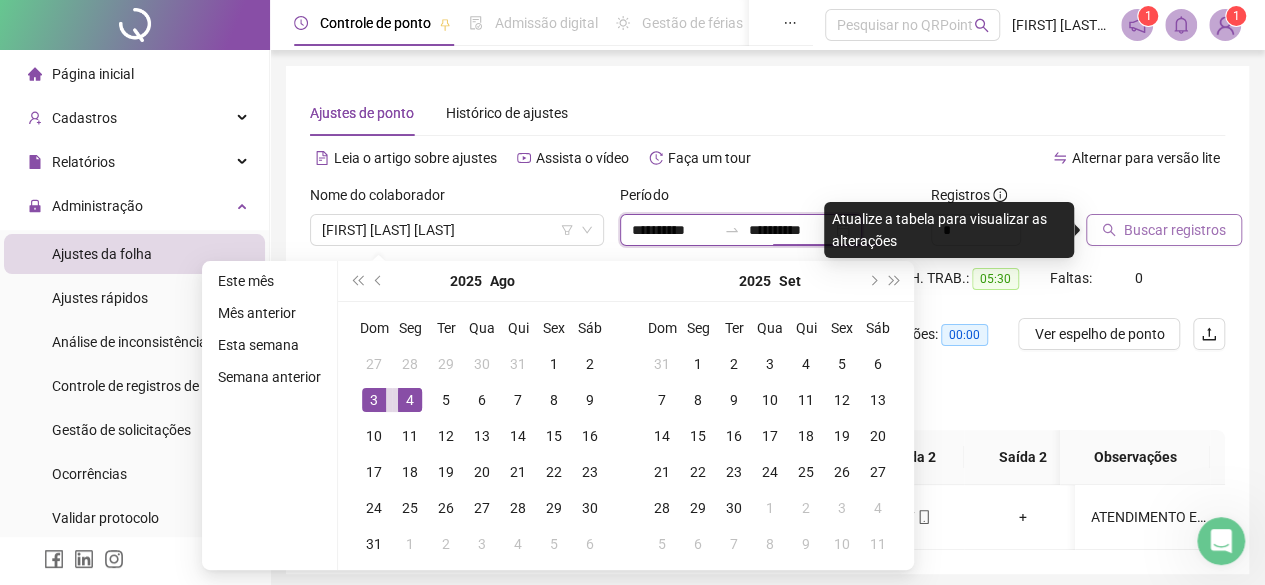 type on "**********" 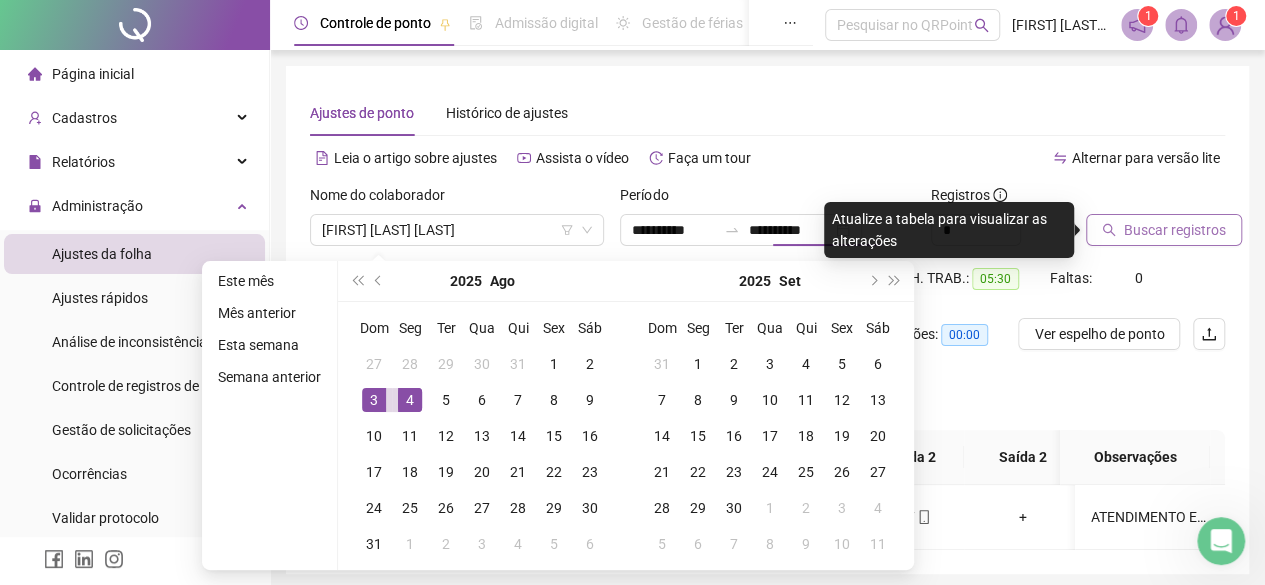 click on "3" at bounding box center (374, 400) 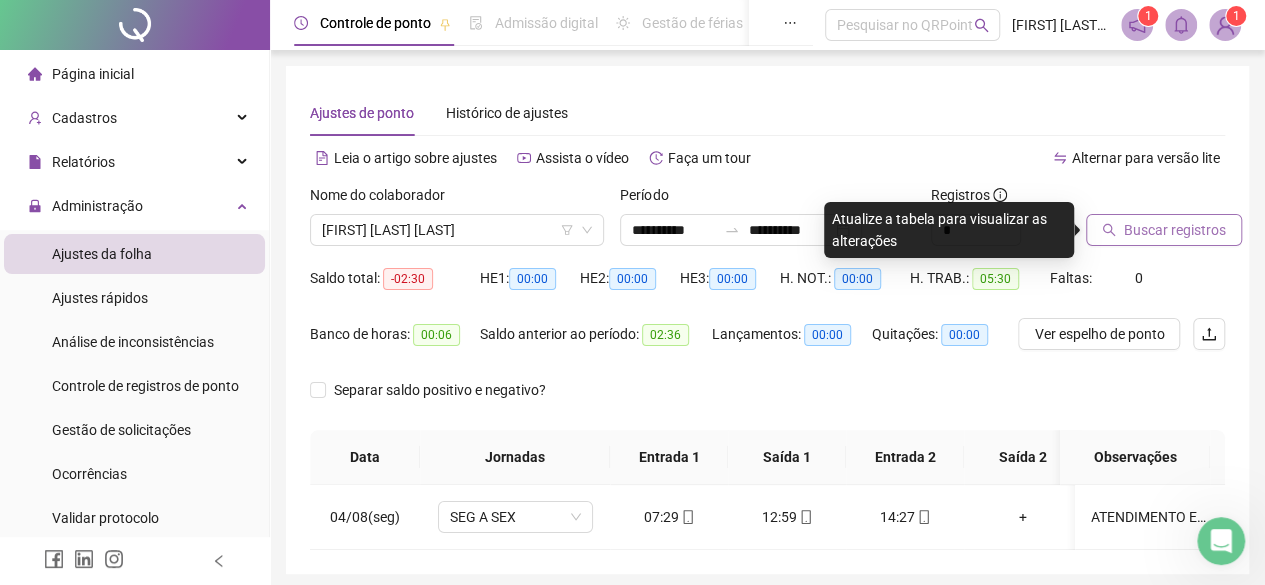 click on "Buscar registros" at bounding box center (1175, 230) 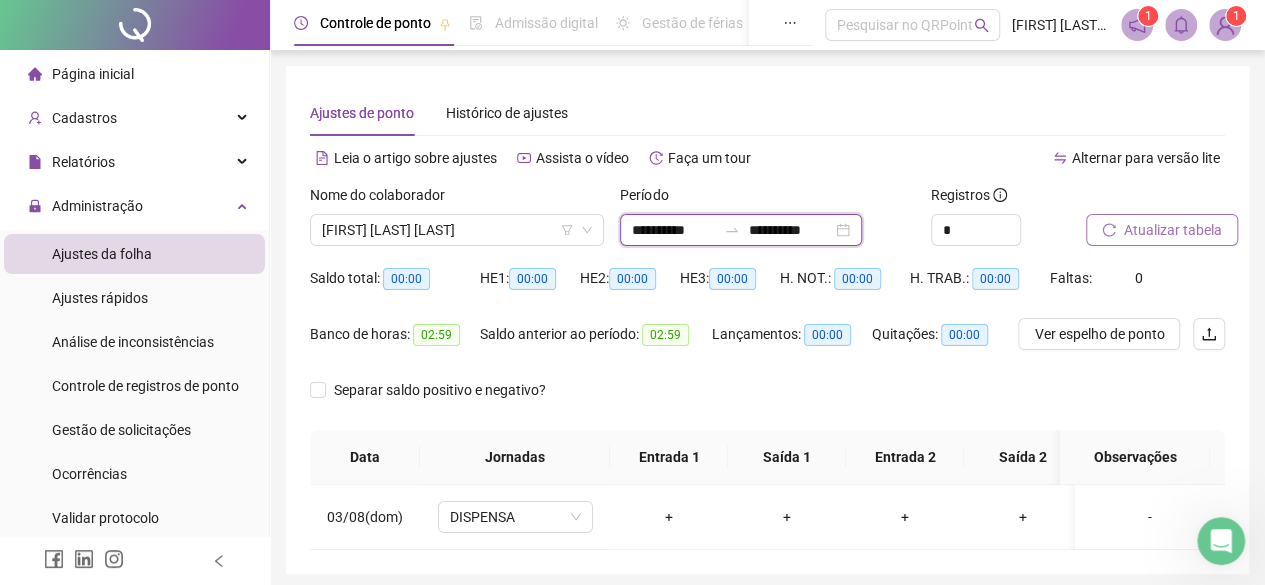 click on "**********" at bounding box center [674, 230] 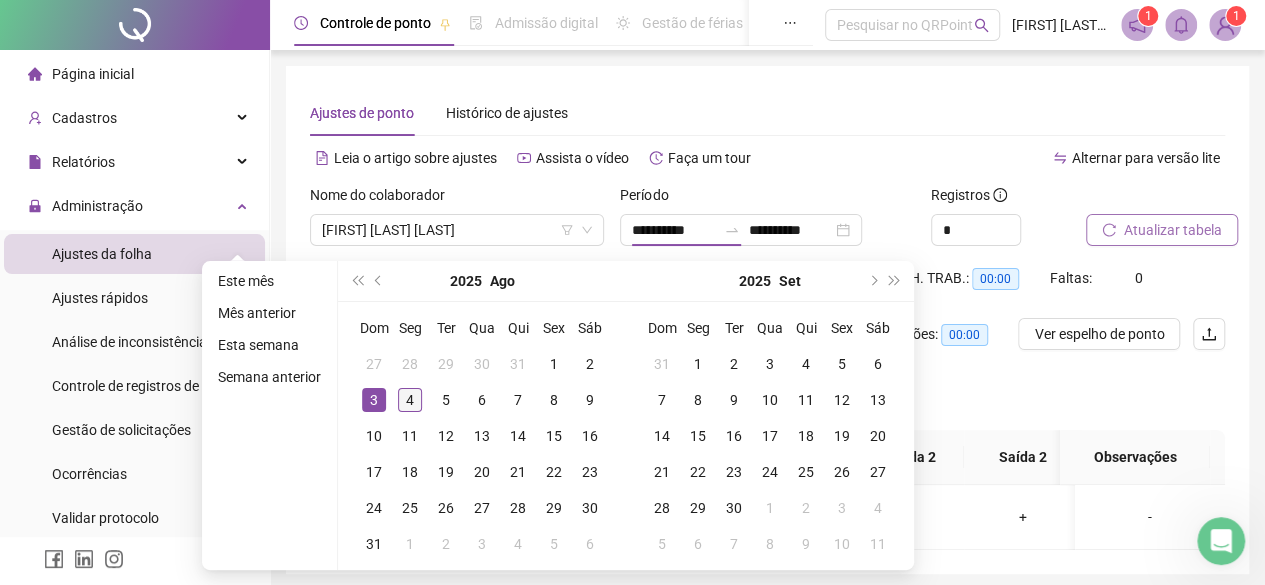 click on "4" at bounding box center (410, 400) 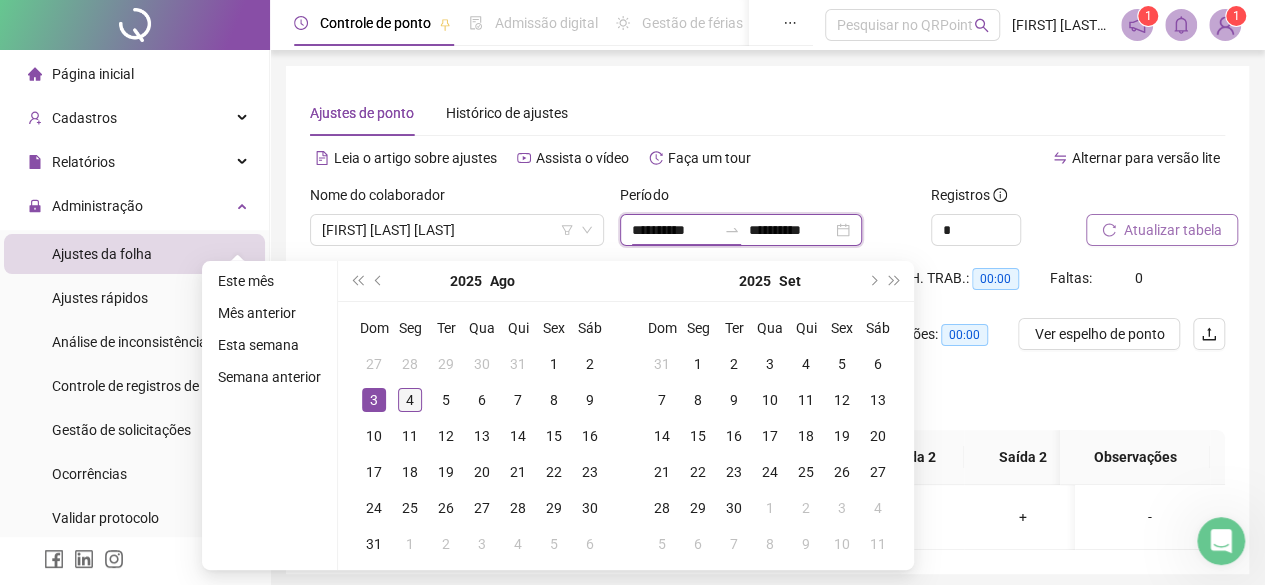 type on "**********" 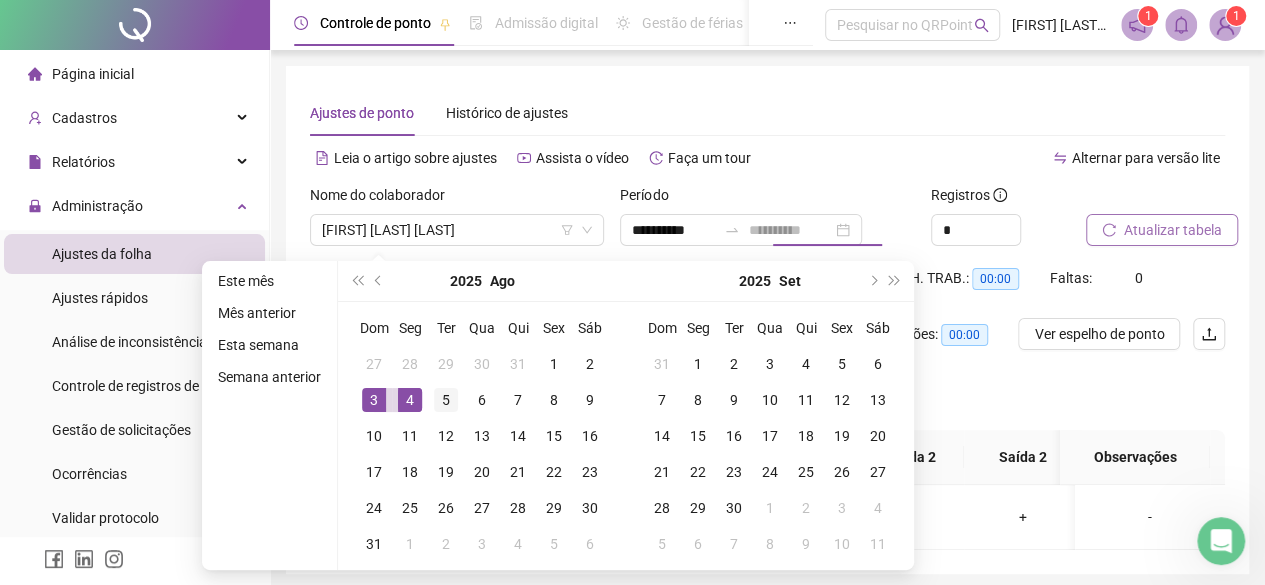 click on "5" at bounding box center (446, 400) 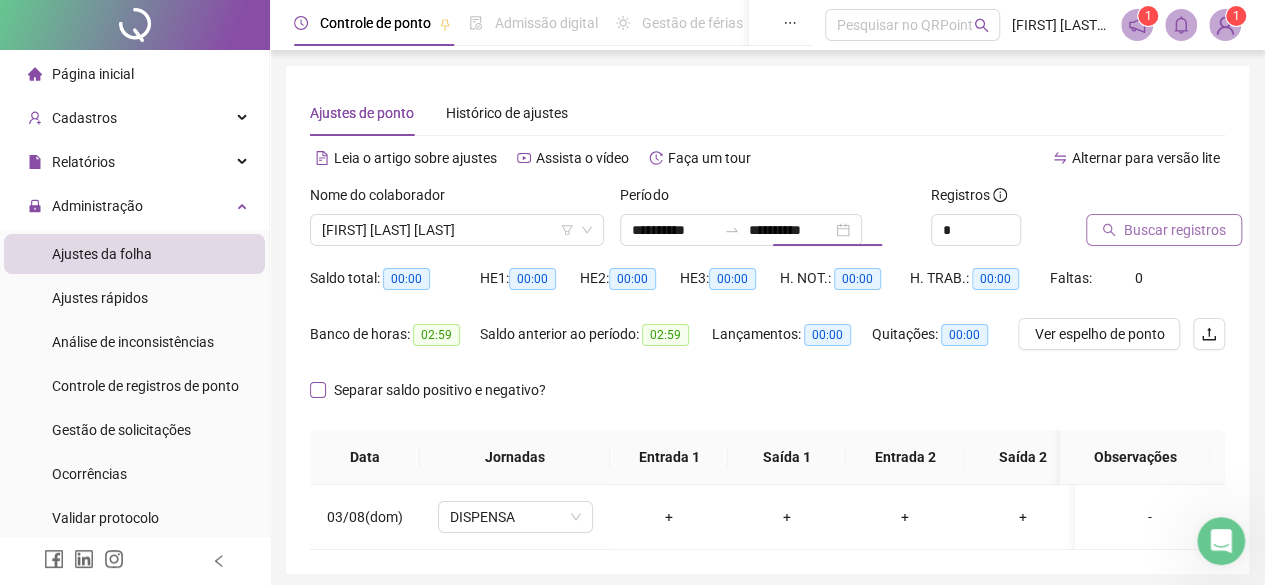click on "Separar saldo positivo e negativo?" at bounding box center [440, 390] 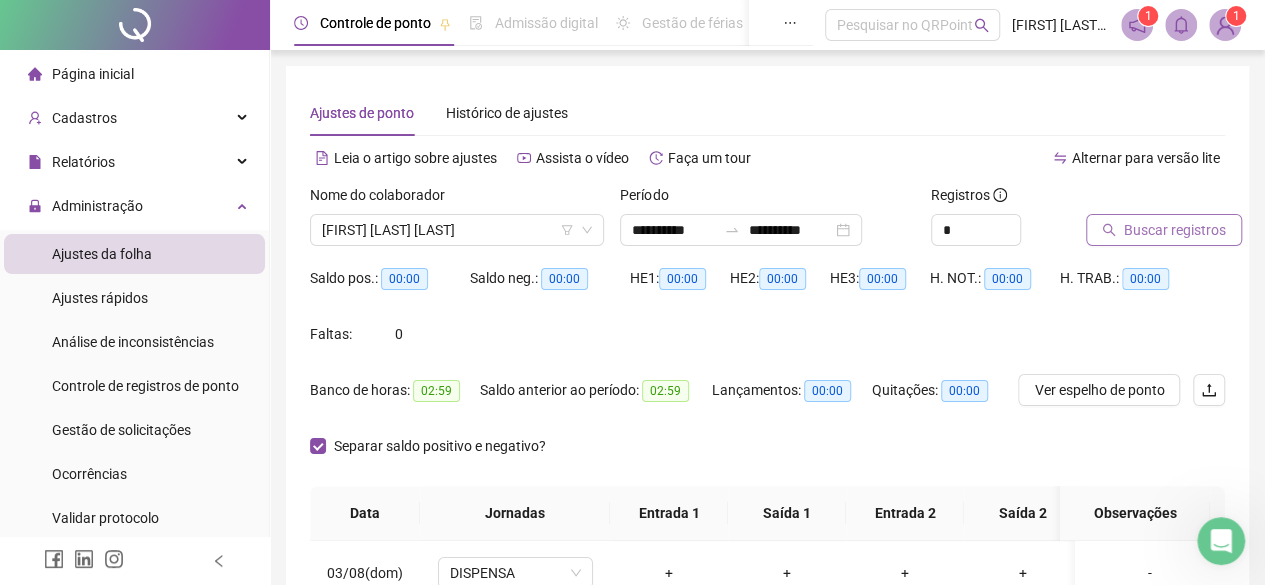 click on "Buscar registros" at bounding box center (1164, 230) 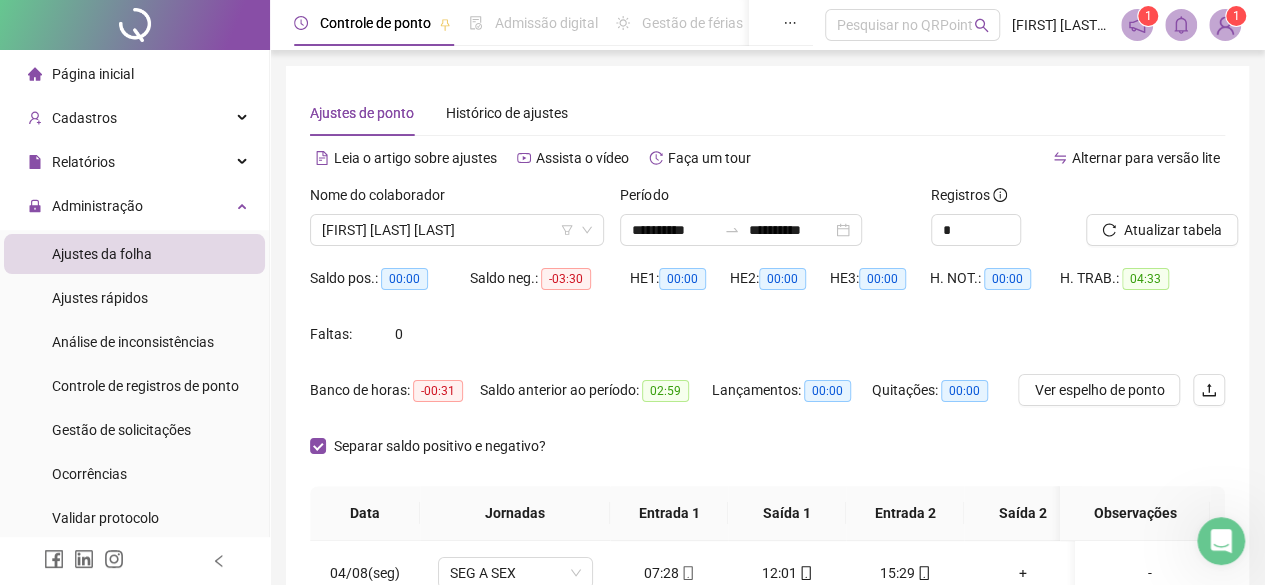 scroll, scrollTop: 145, scrollLeft: 0, axis: vertical 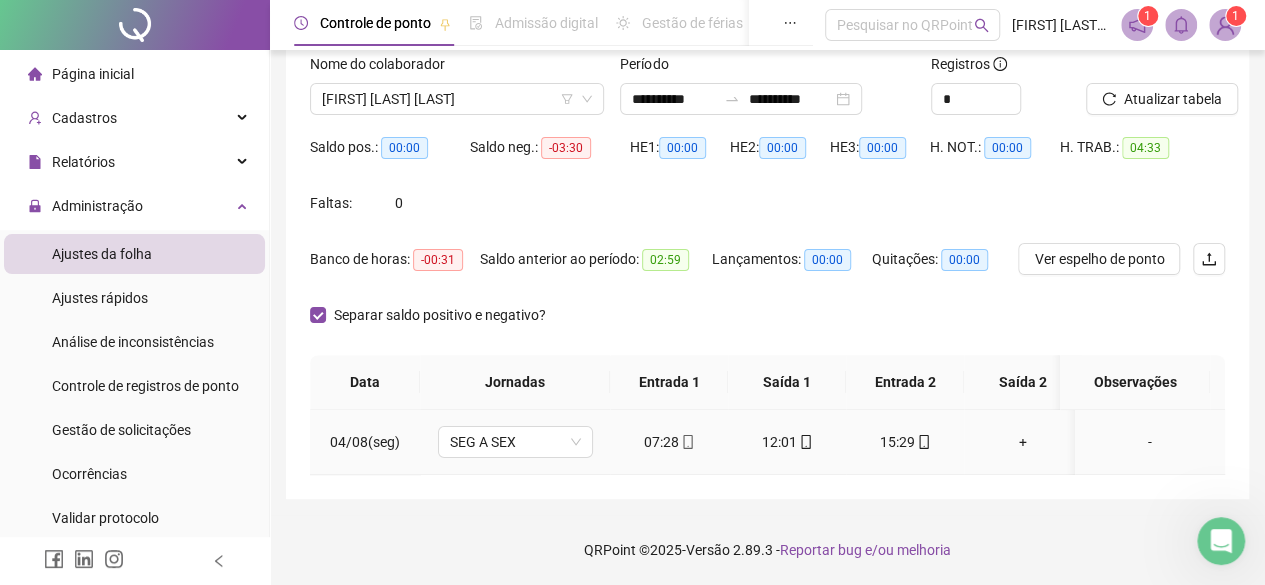 click on "-" at bounding box center (1150, 442) 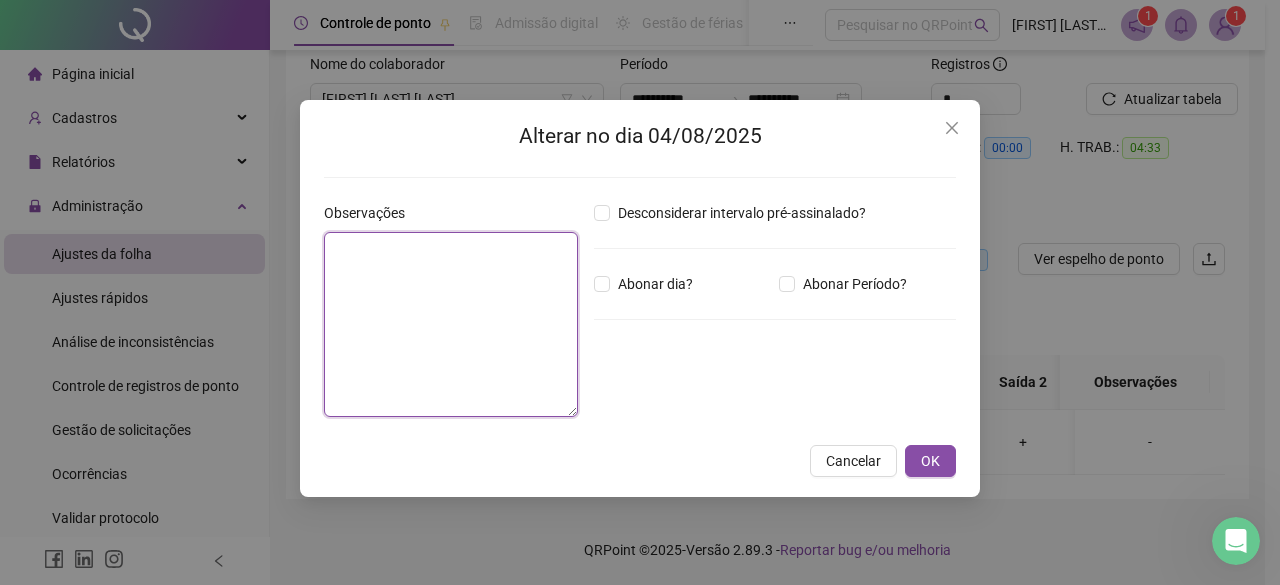 click at bounding box center [451, 324] 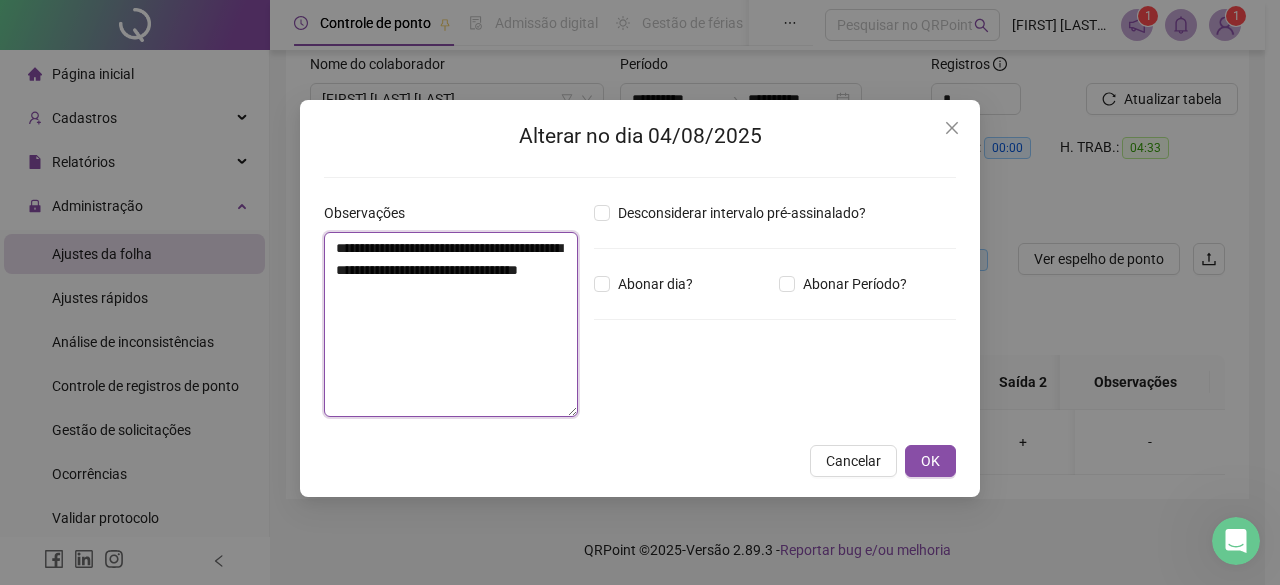 drag, startPoint x: 534, startPoint y: 297, endPoint x: 298, endPoint y: 249, distance: 240.8319 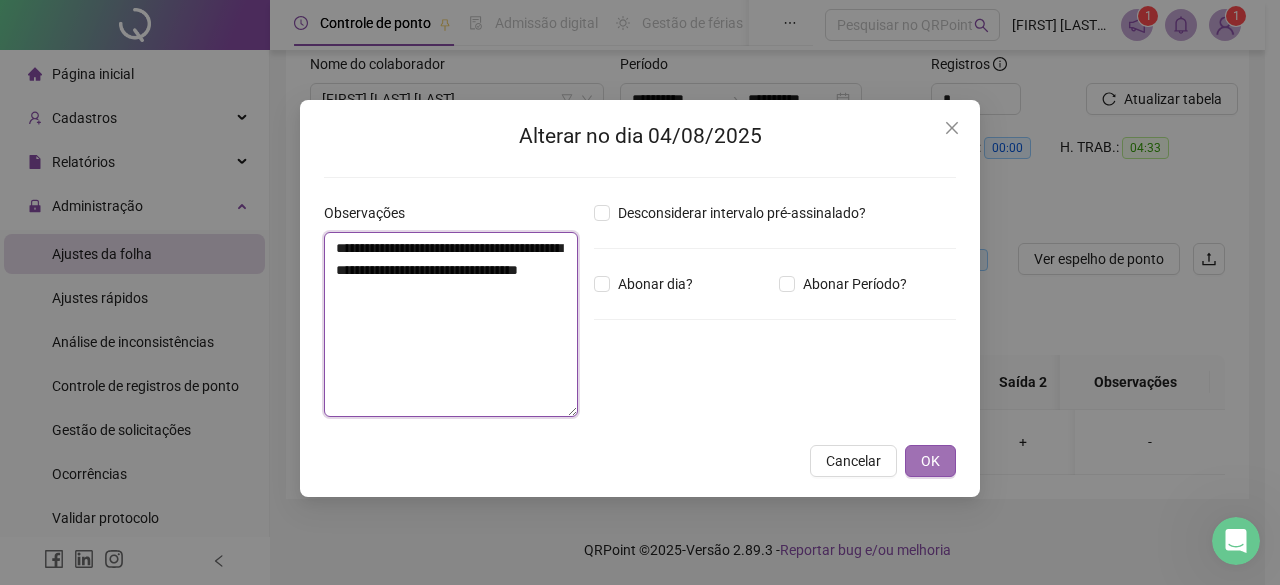 type on "**********" 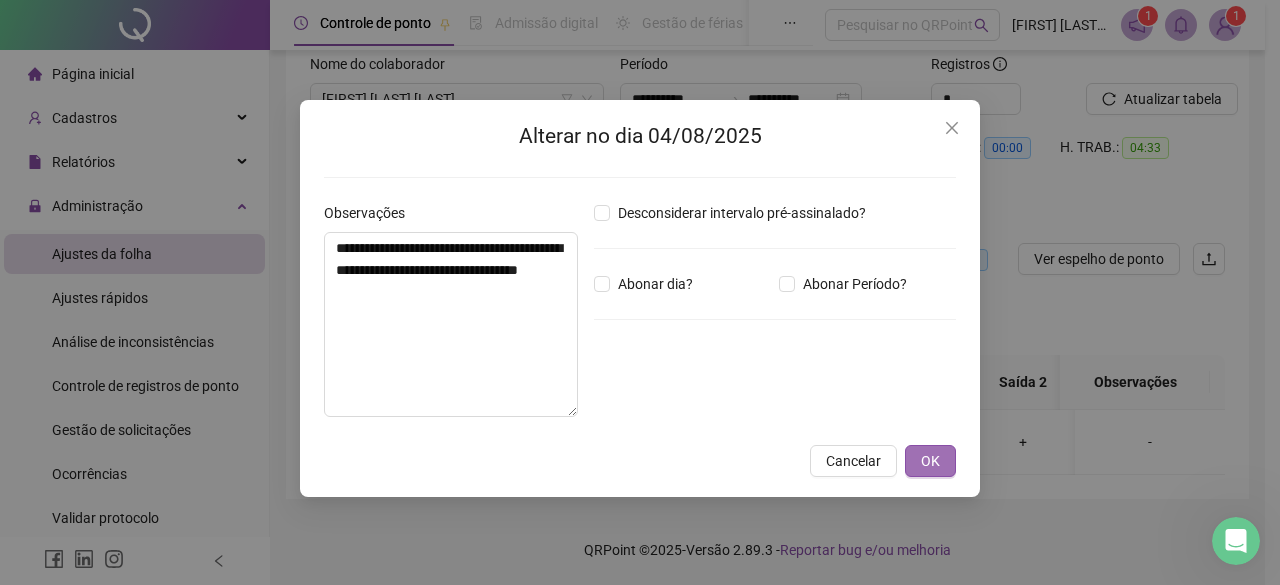 click on "OK" at bounding box center [930, 461] 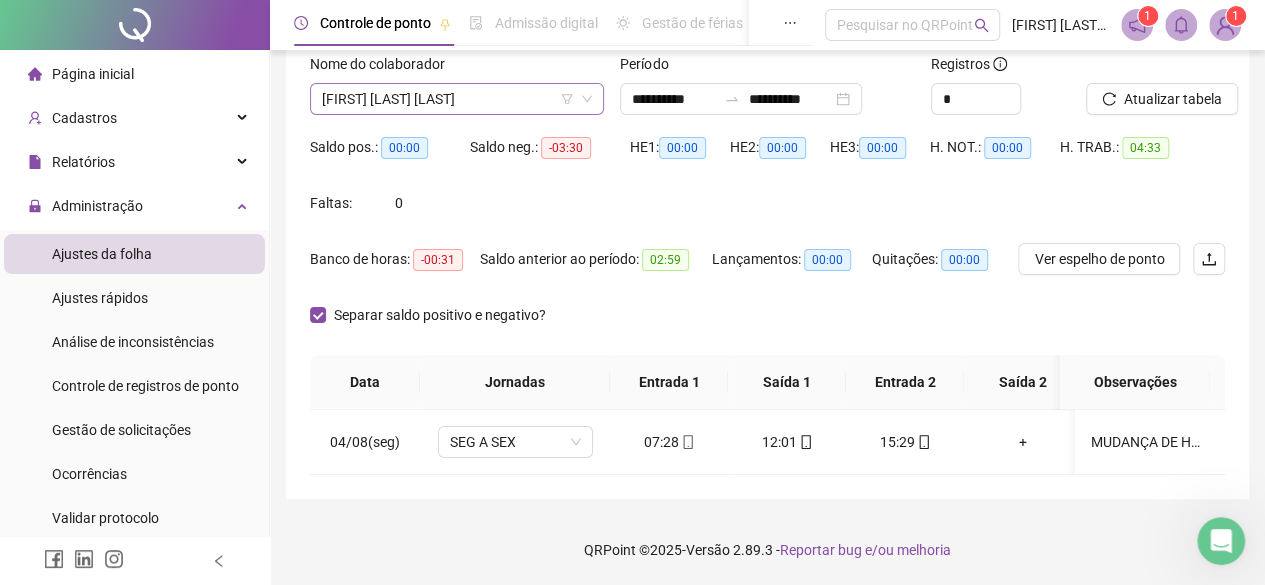 scroll, scrollTop: 96, scrollLeft: 0, axis: vertical 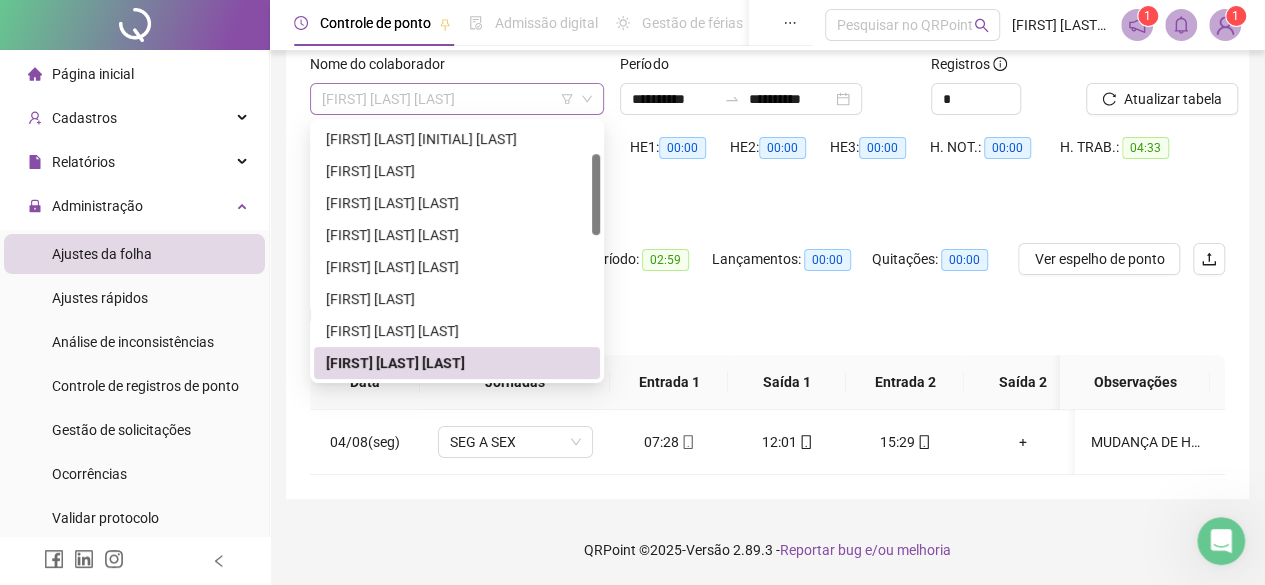 click on "[FIRST] [LAST] [LAST]" at bounding box center (457, 99) 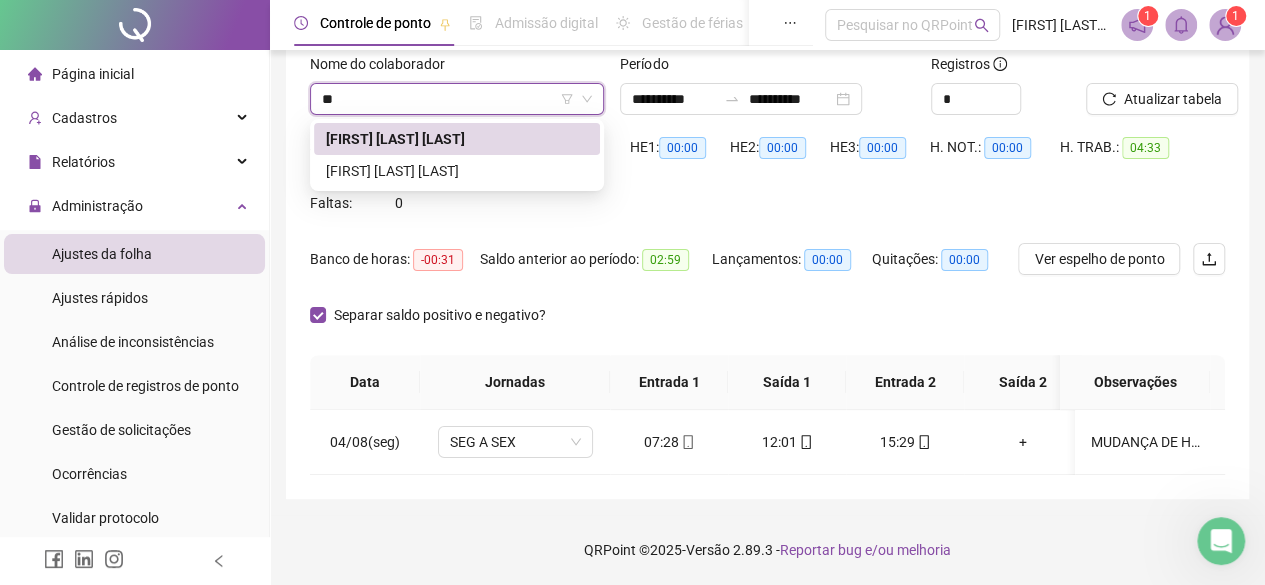 scroll, scrollTop: 0, scrollLeft: 0, axis: both 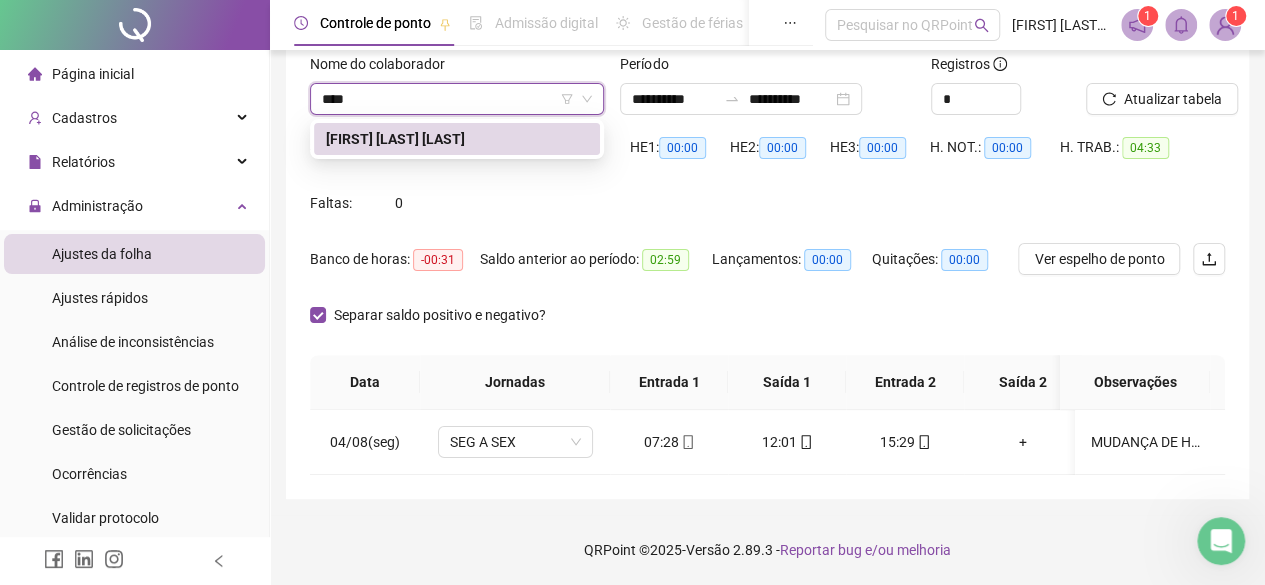 type on "*****" 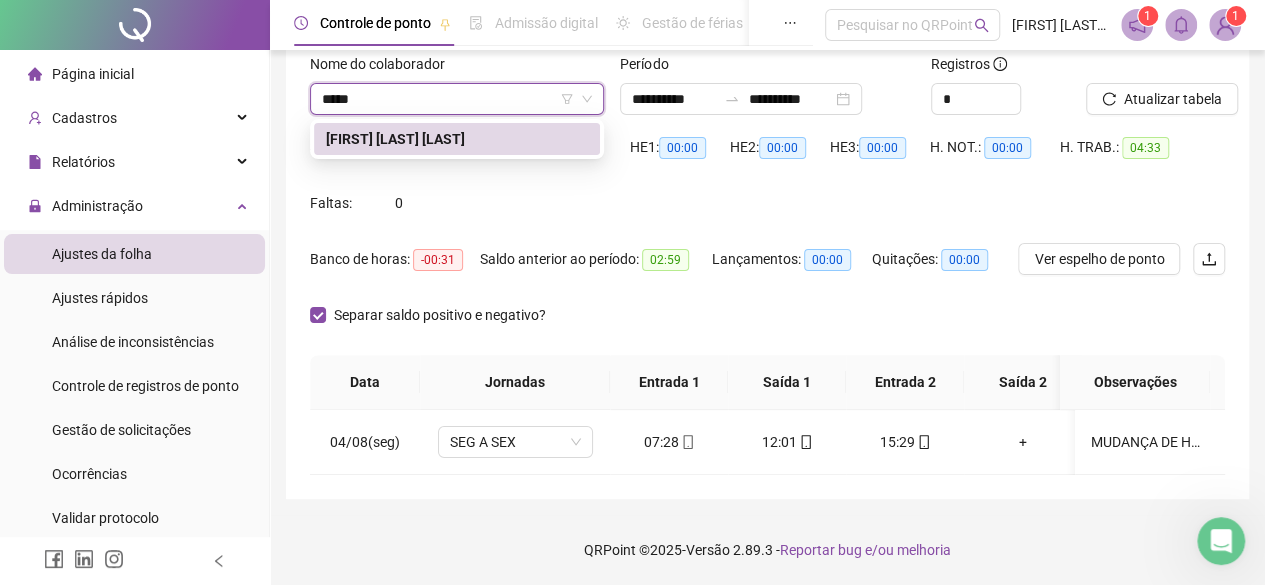 click on "[FIRST] [LAST] [LAST]" at bounding box center [457, 139] 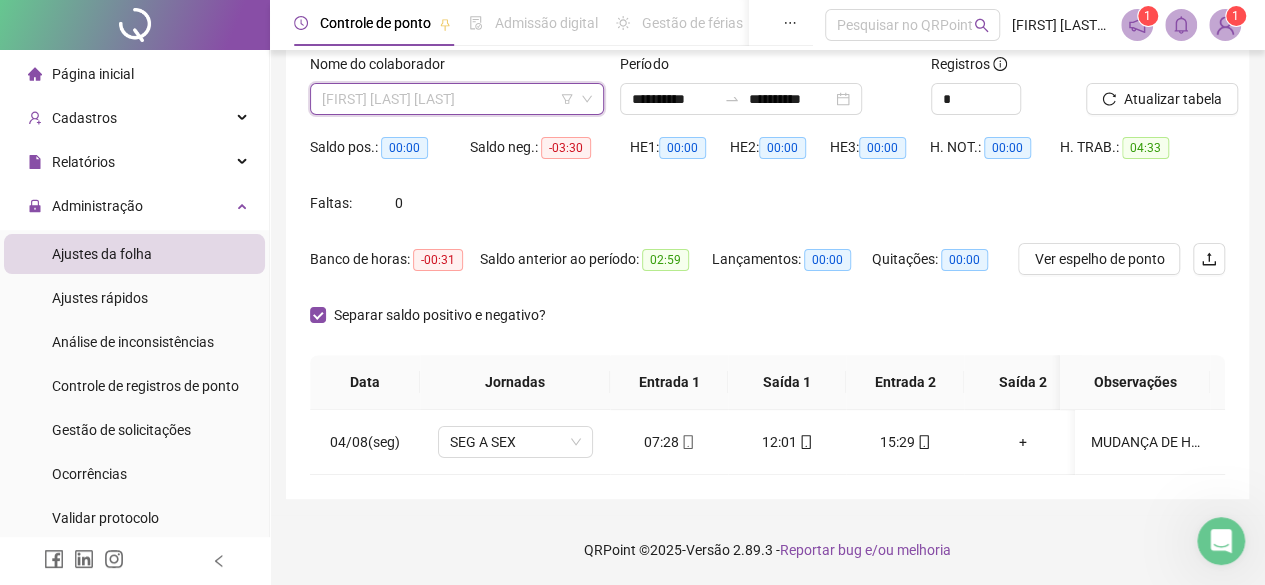 scroll, scrollTop: 96, scrollLeft: 0, axis: vertical 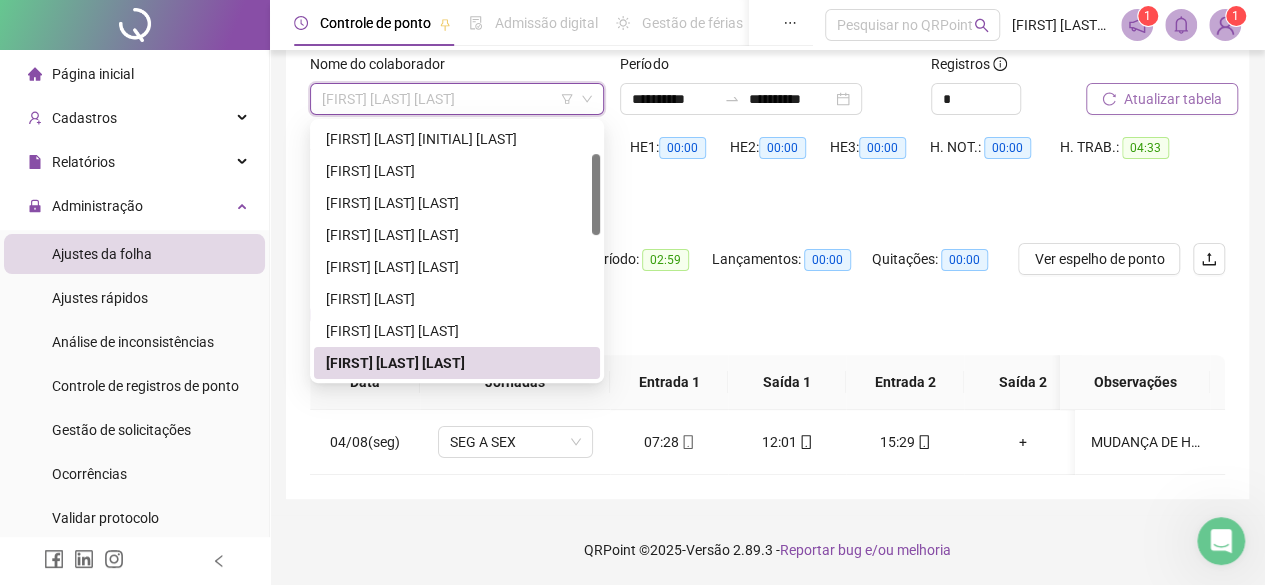 click on "Atualizar tabela" at bounding box center (1162, 99) 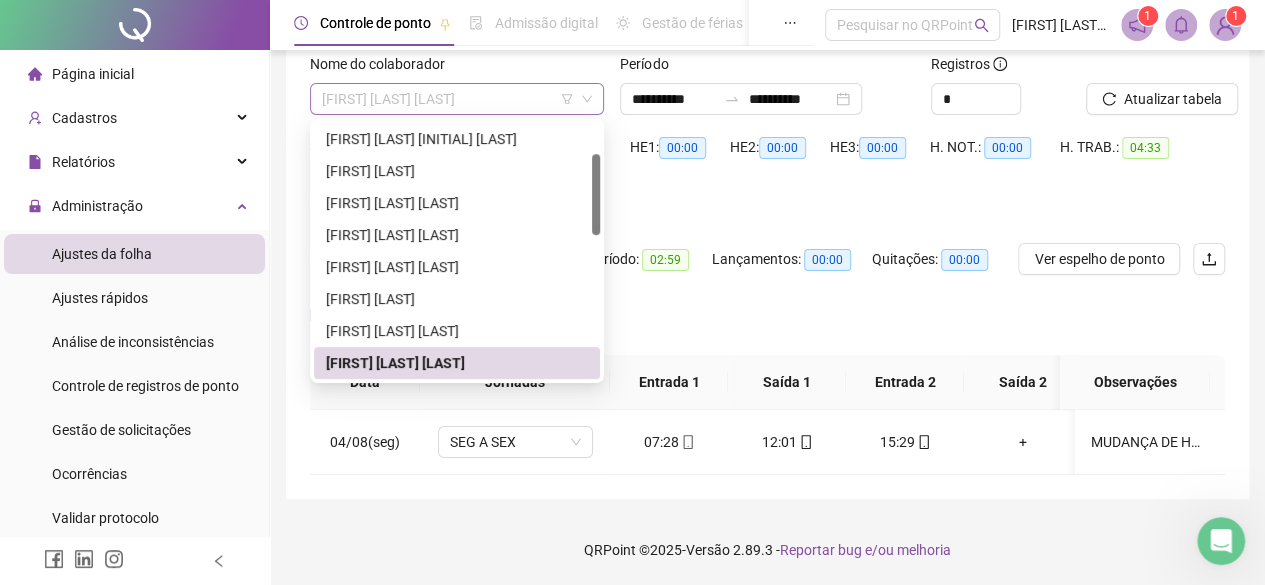 click on "[FIRST] [LAST] [LAST]" at bounding box center [457, 99] 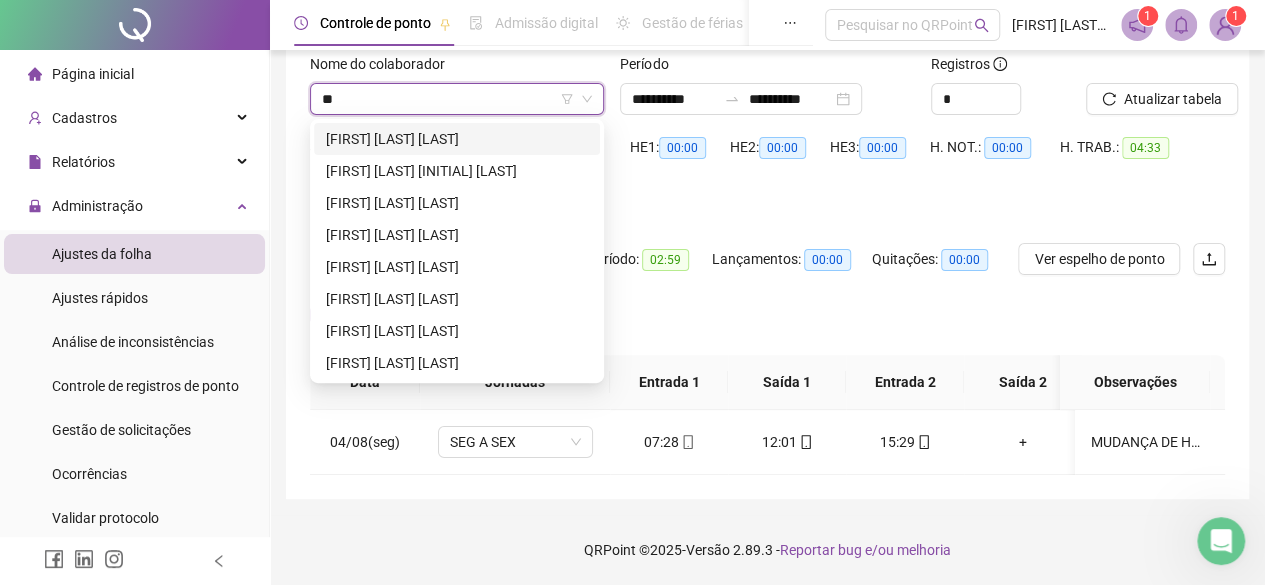 scroll, scrollTop: 0, scrollLeft: 0, axis: both 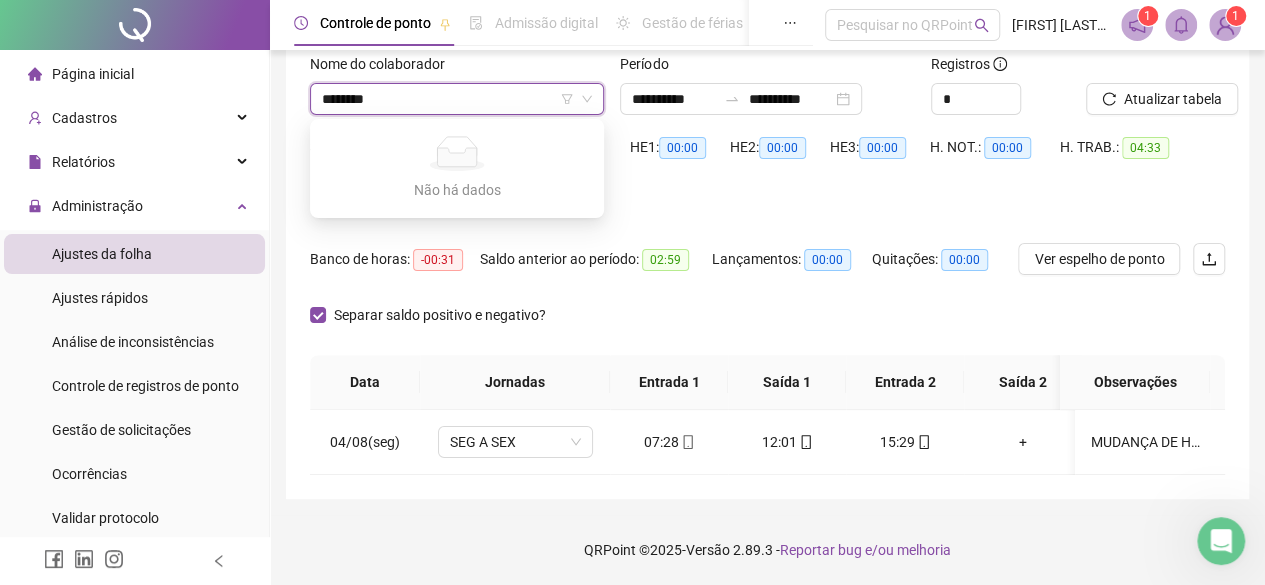 type on "*******" 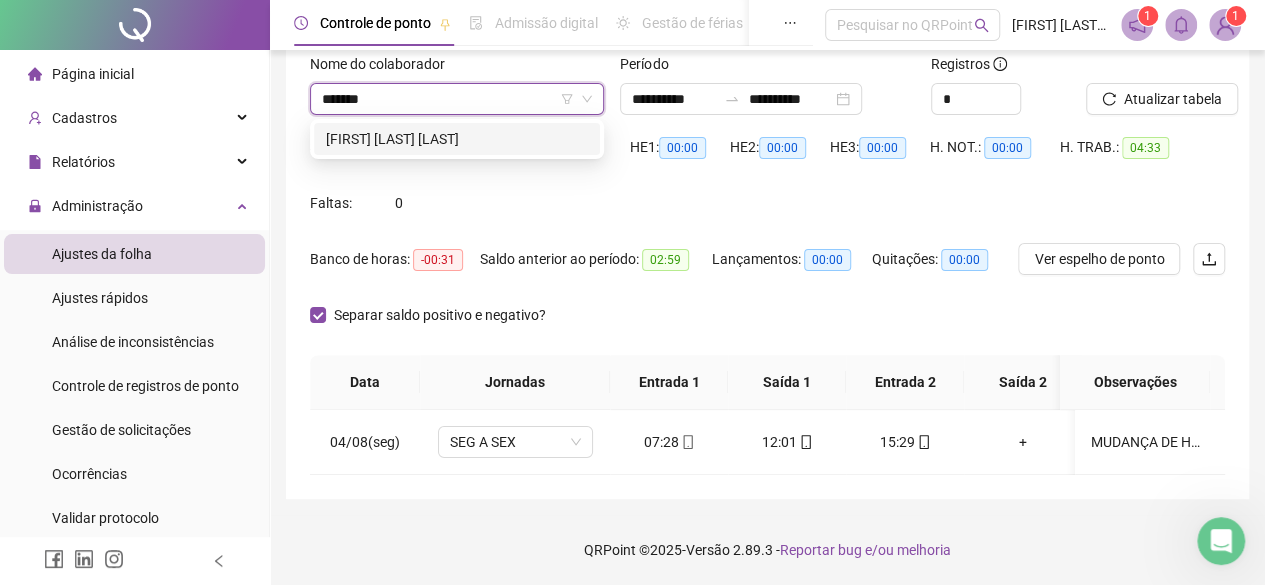 type 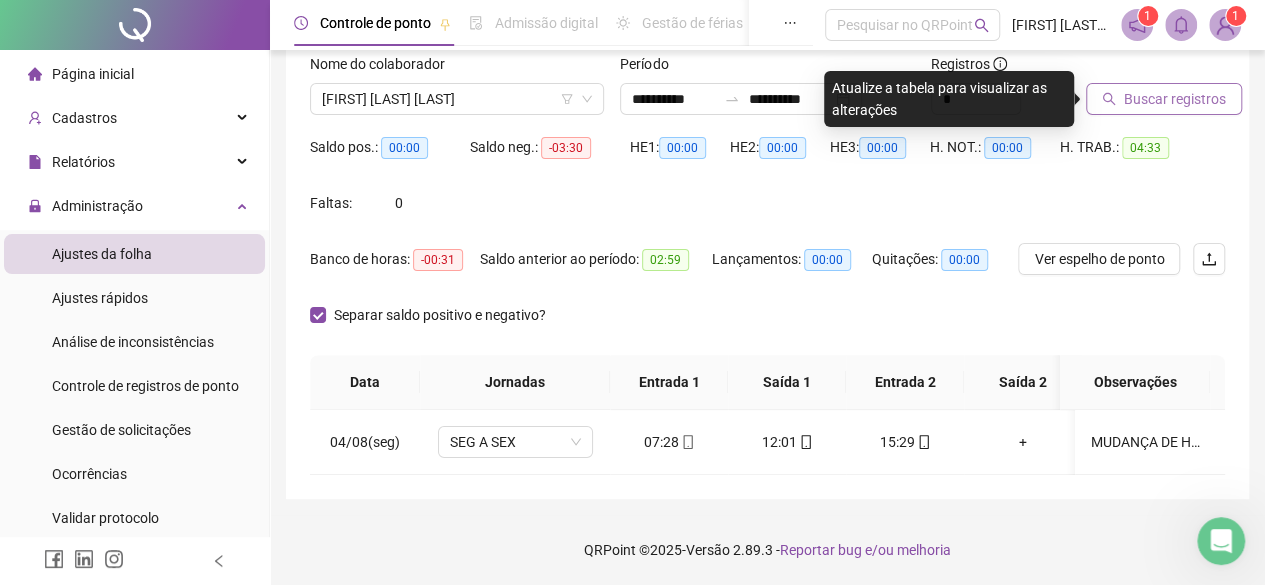 click on "Buscar registros" at bounding box center (1175, 99) 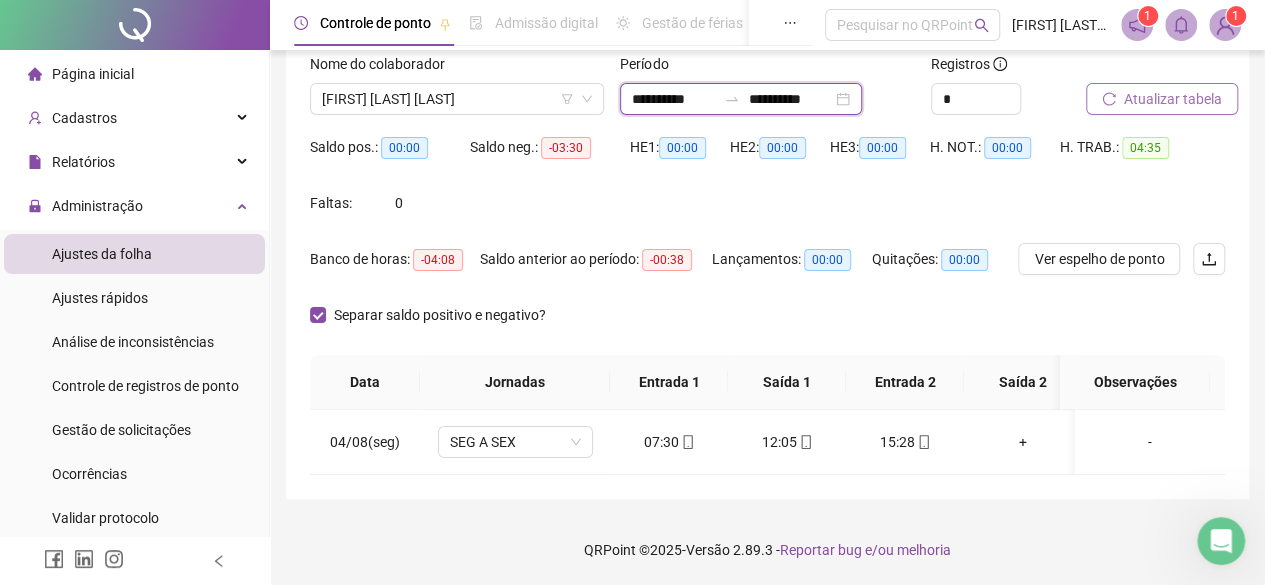 click on "**********" at bounding box center [674, 99] 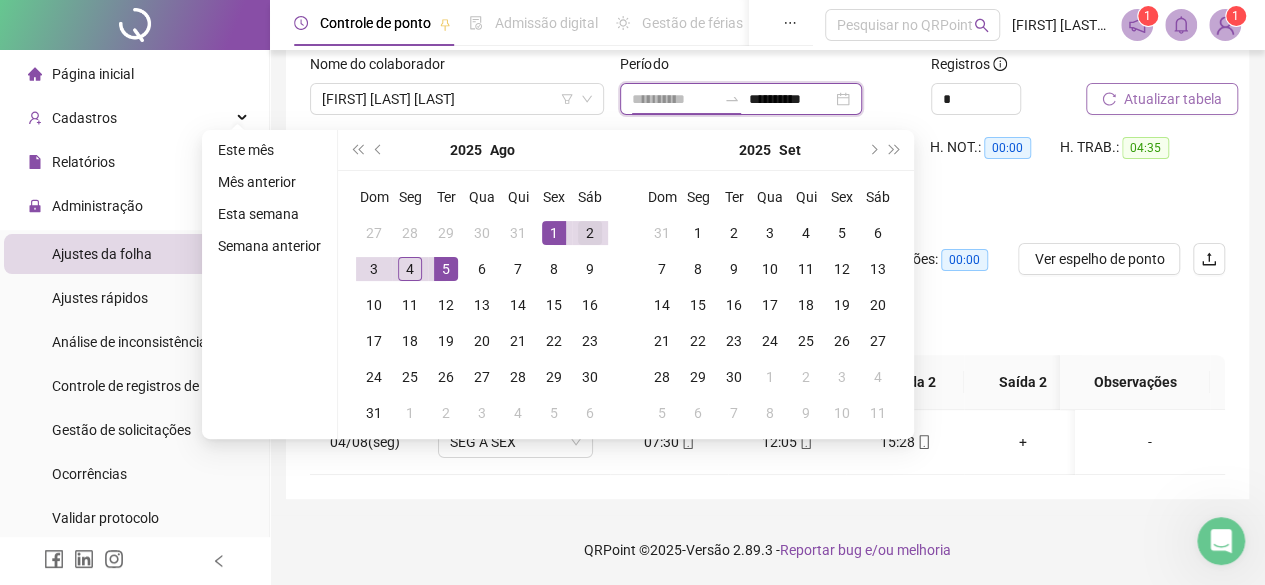 type on "**********" 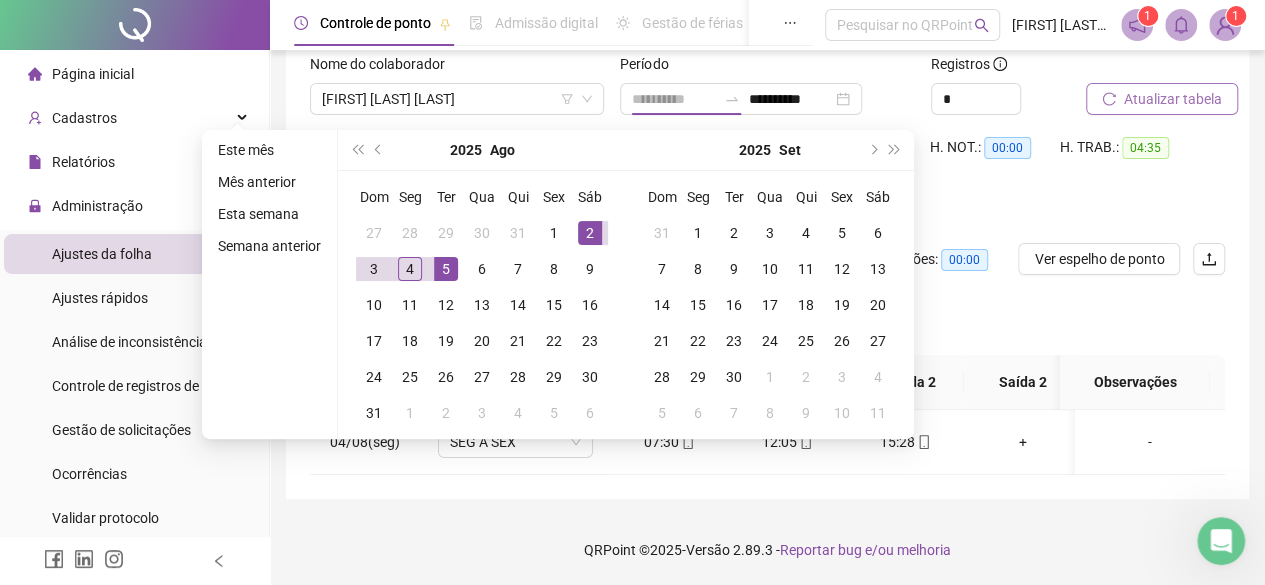 click on "2" at bounding box center (590, 233) 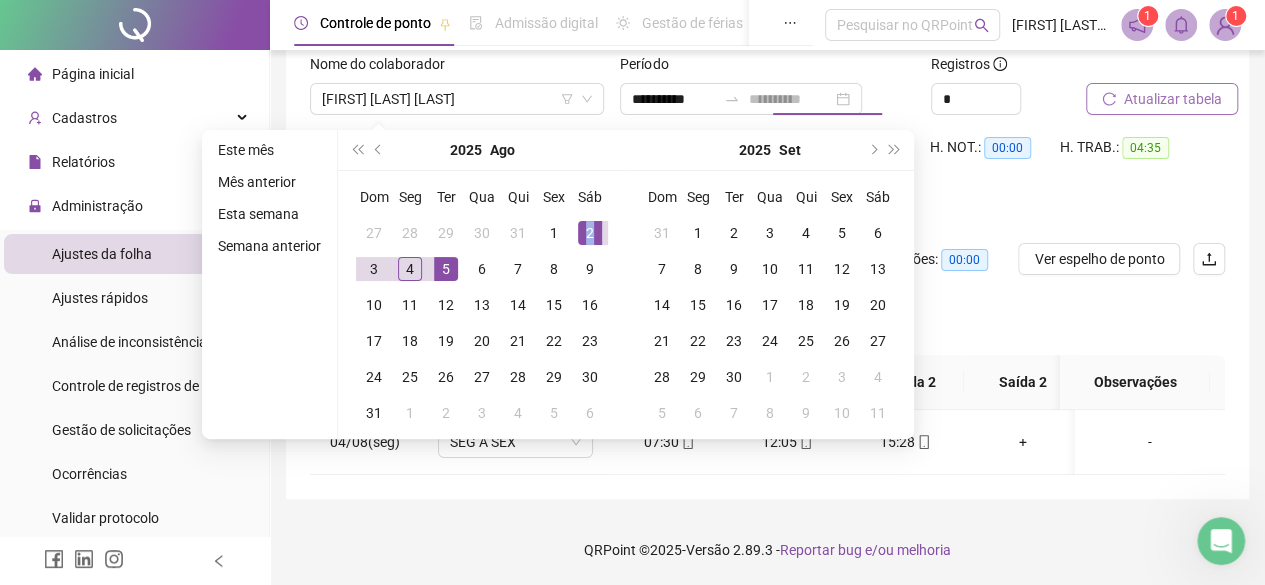 click on "2" at bounding box center (590, 233) 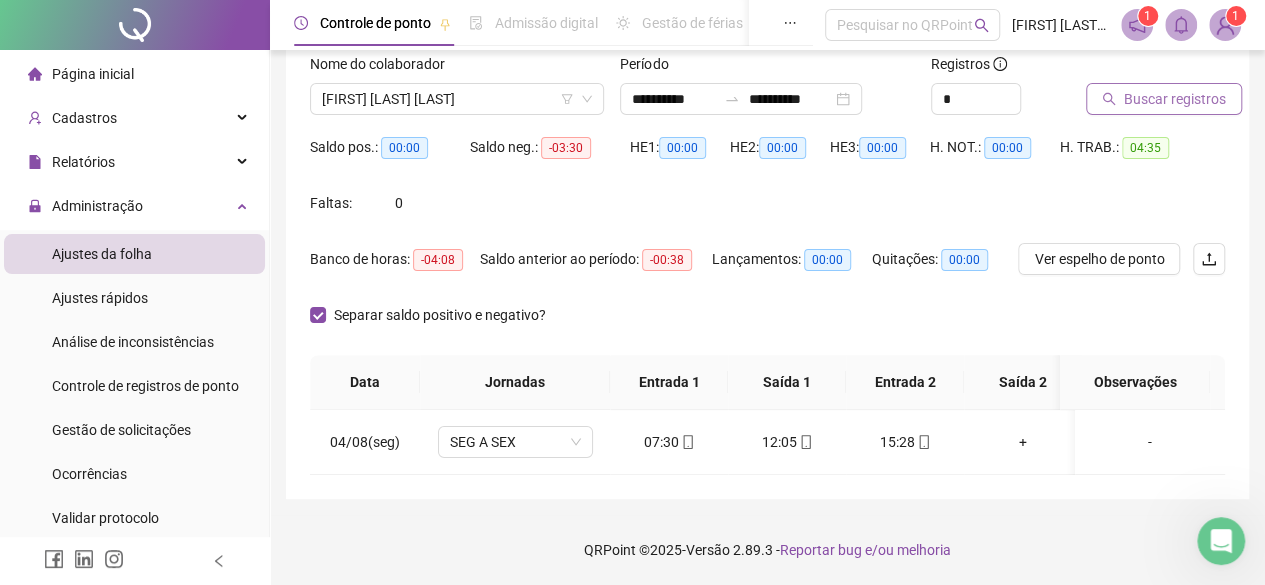 click on "Buscar registros" at bounding box center (1164, 99) 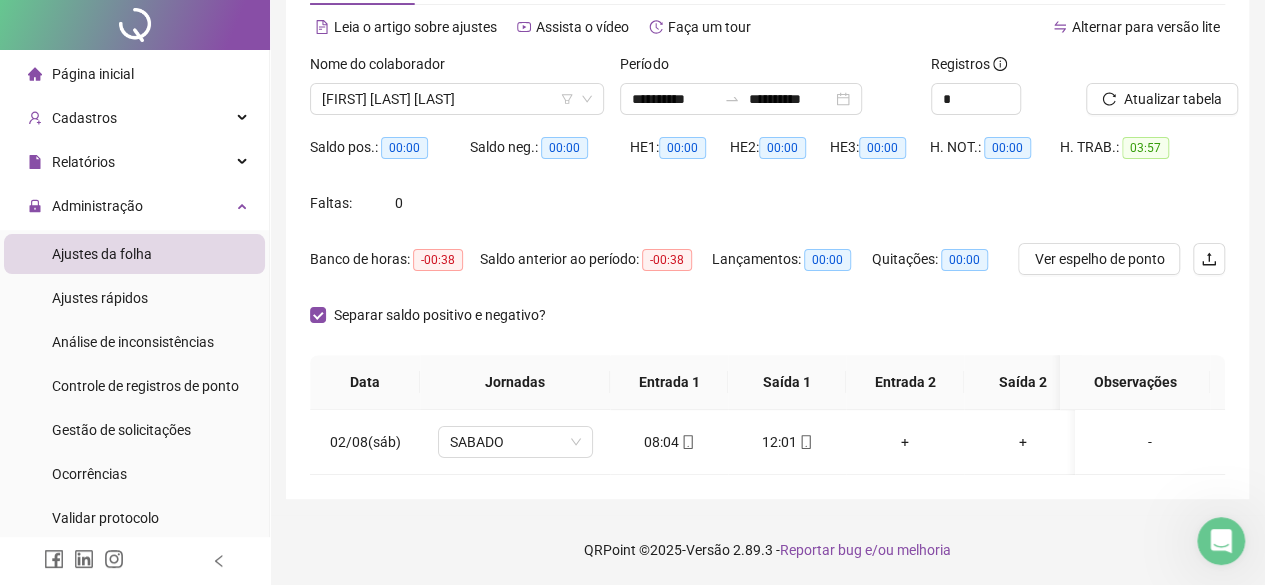 scroll, scrollTop: 0, scrollLeft: 0, axis: both 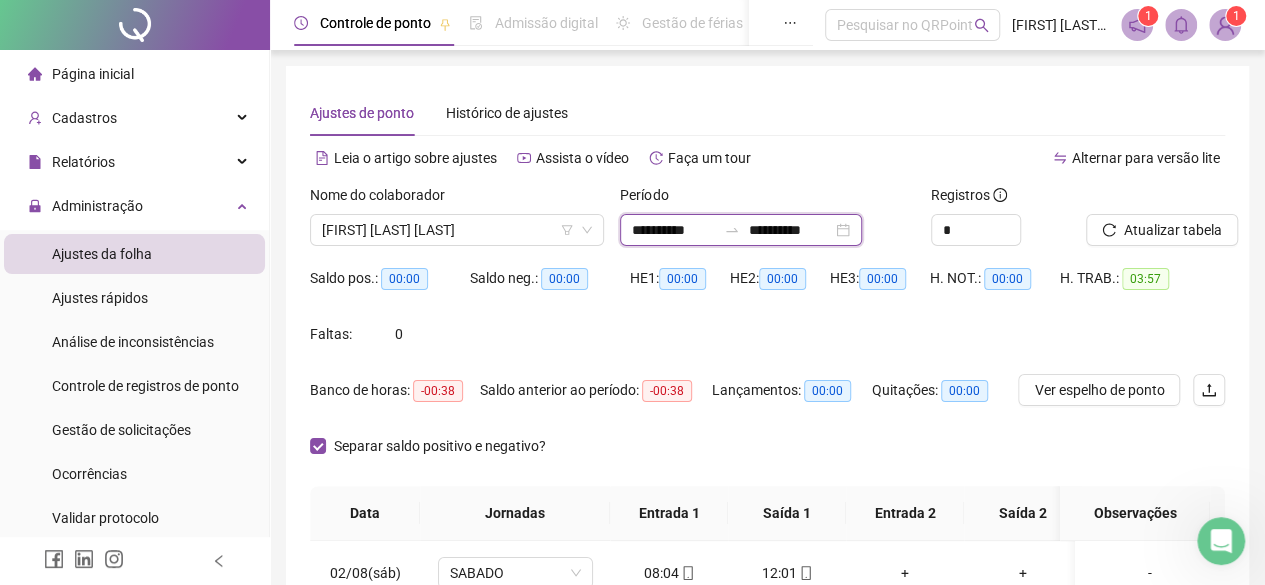 click on "**********" at bounding box center [790, 230] 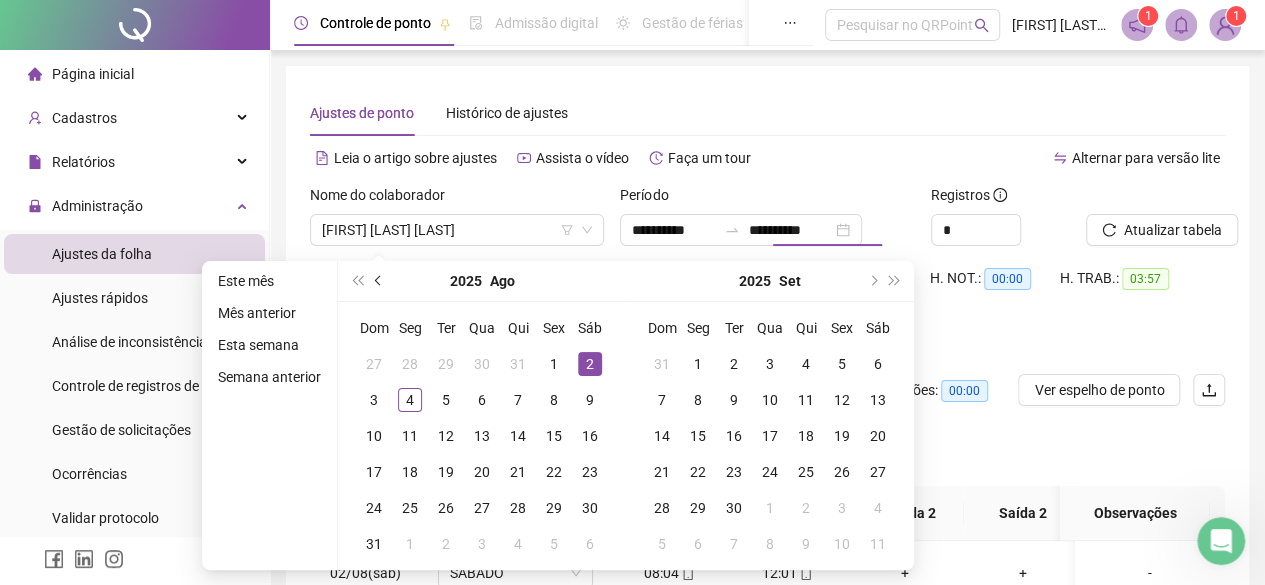 click at bounding box center [380, 281] 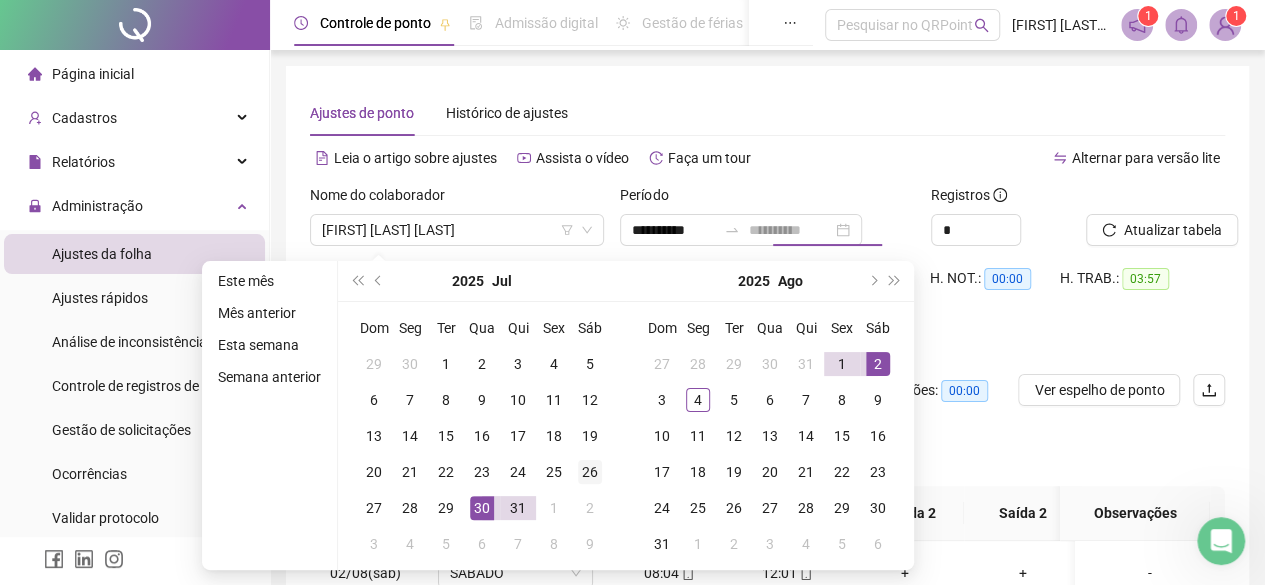 type on "**********" 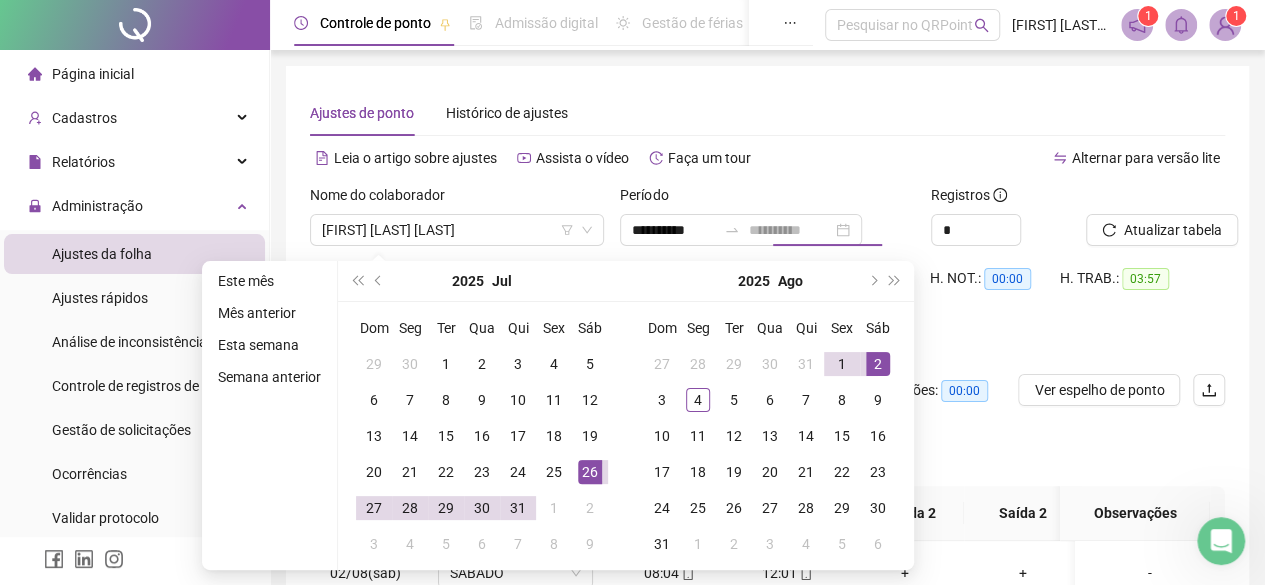 click on "26" at bounding box center [590, 472] 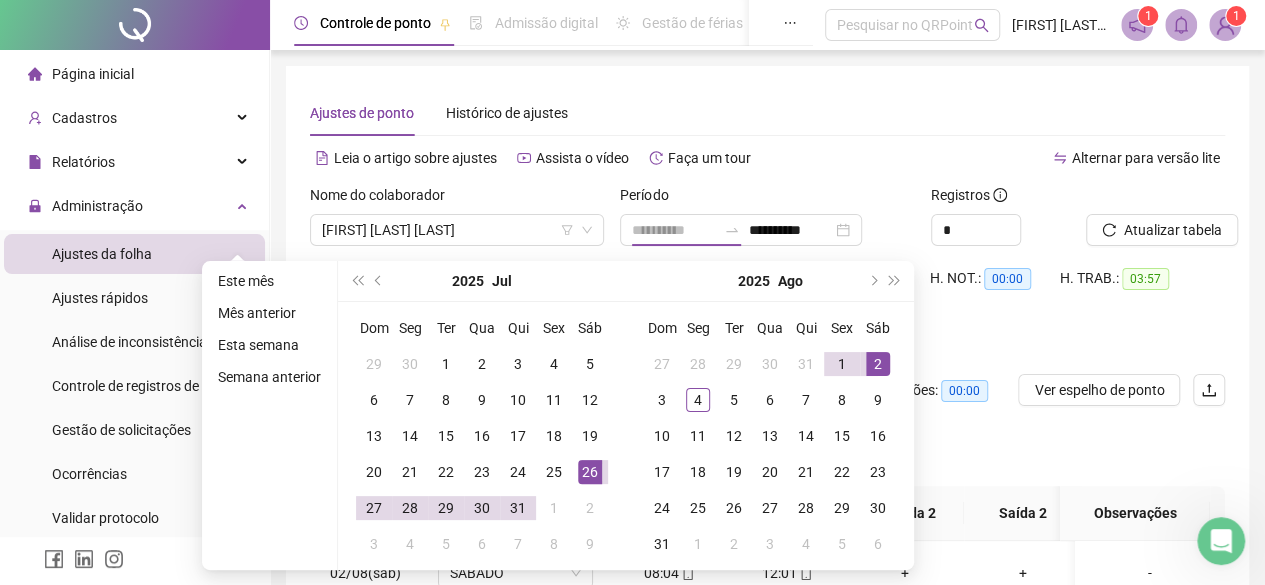 click on "26" at bounding box center [590, 472] 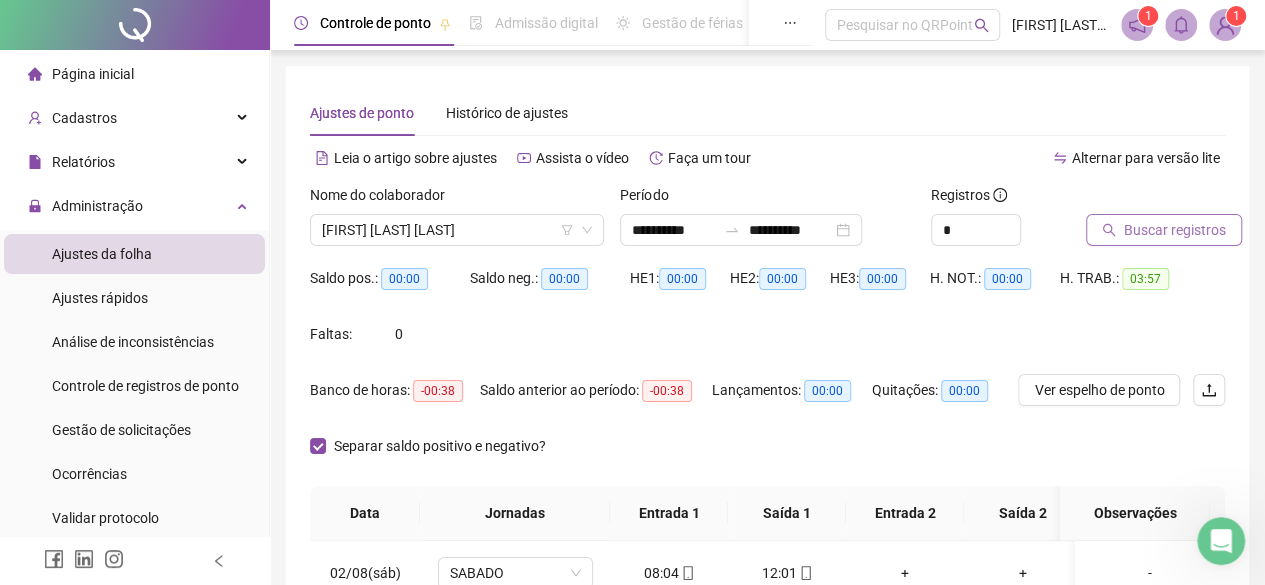 click on "Buscar registros" at bounding box center (1164, 230) 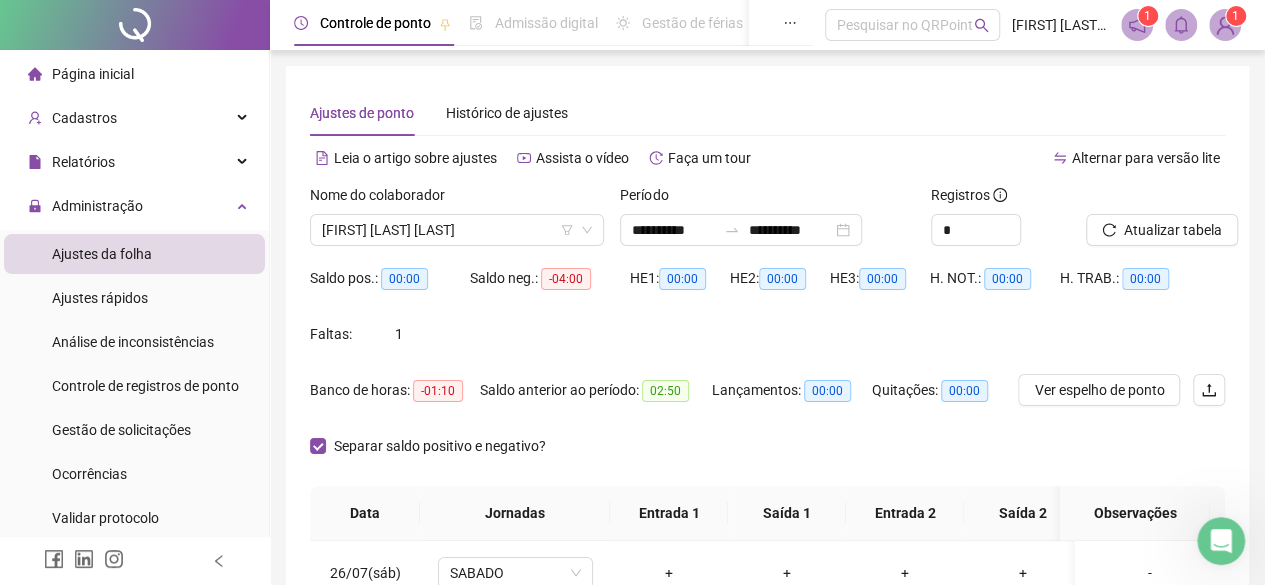scroll, scrollTop: 145, scrollLeft: 0, axis: vertical 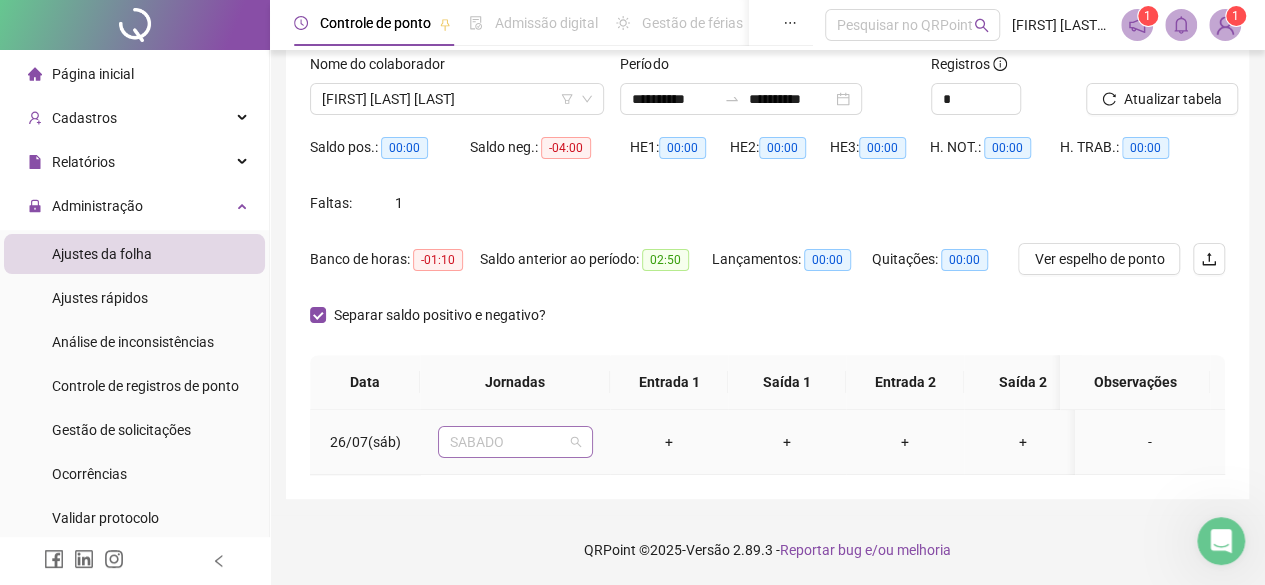 click on "SABADO" at bounding box center [515, 442] 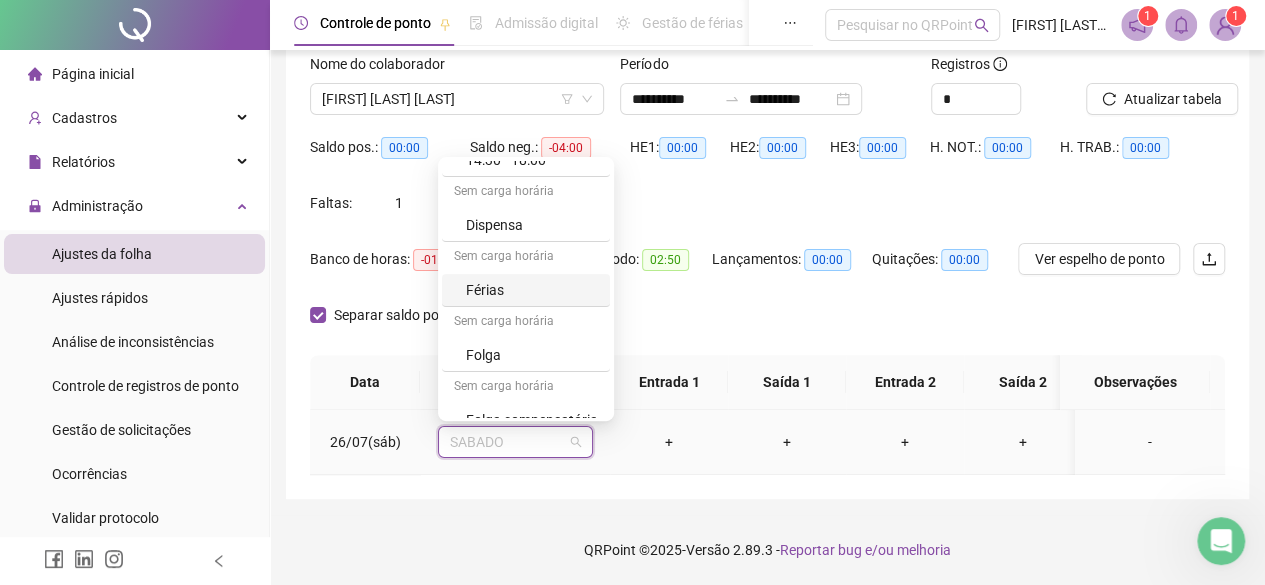 scroll, scrollTop: 180, scrollLeft: 0, axis: vertical 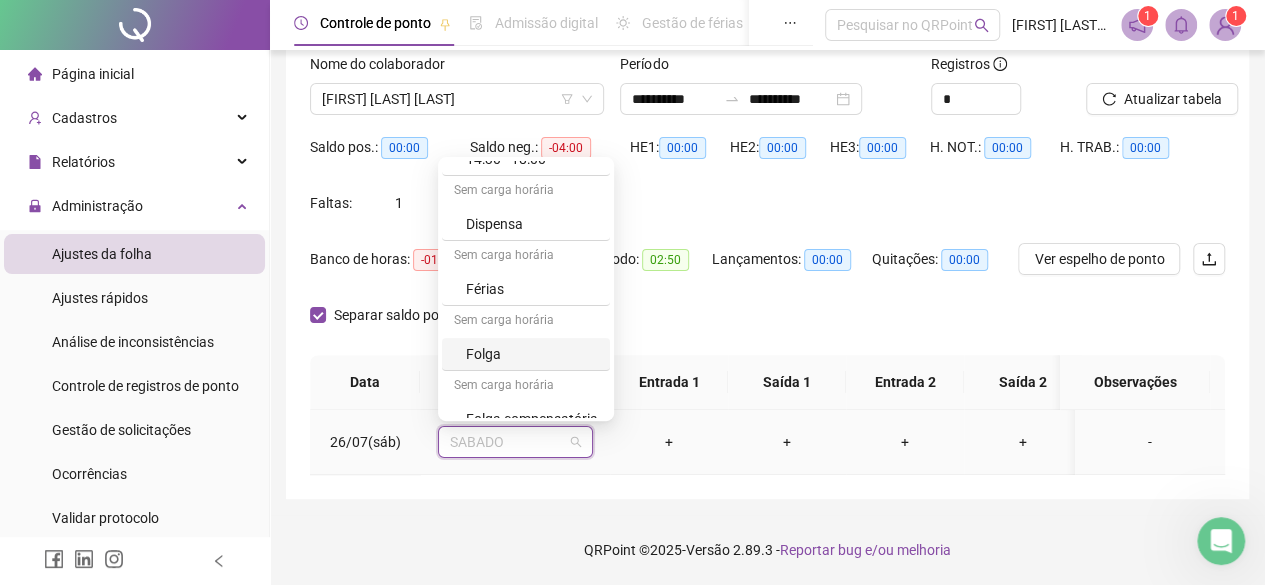 click on "Sem carga horária" at bounding box center [526, 322] 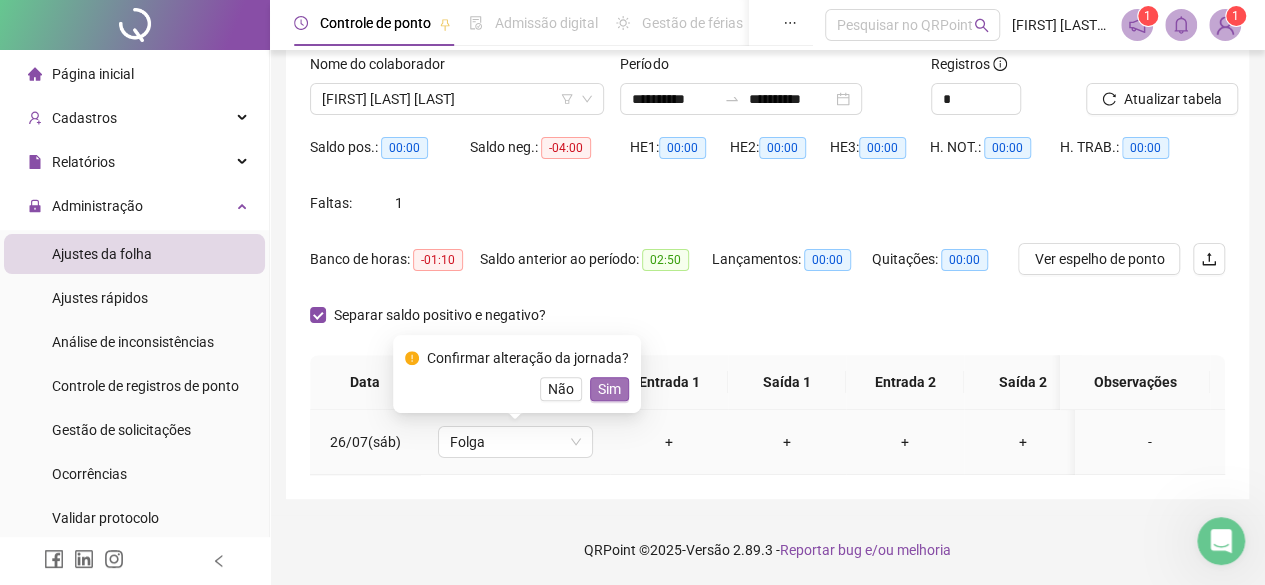 click on "Sim" at bounding box center [609, 389] 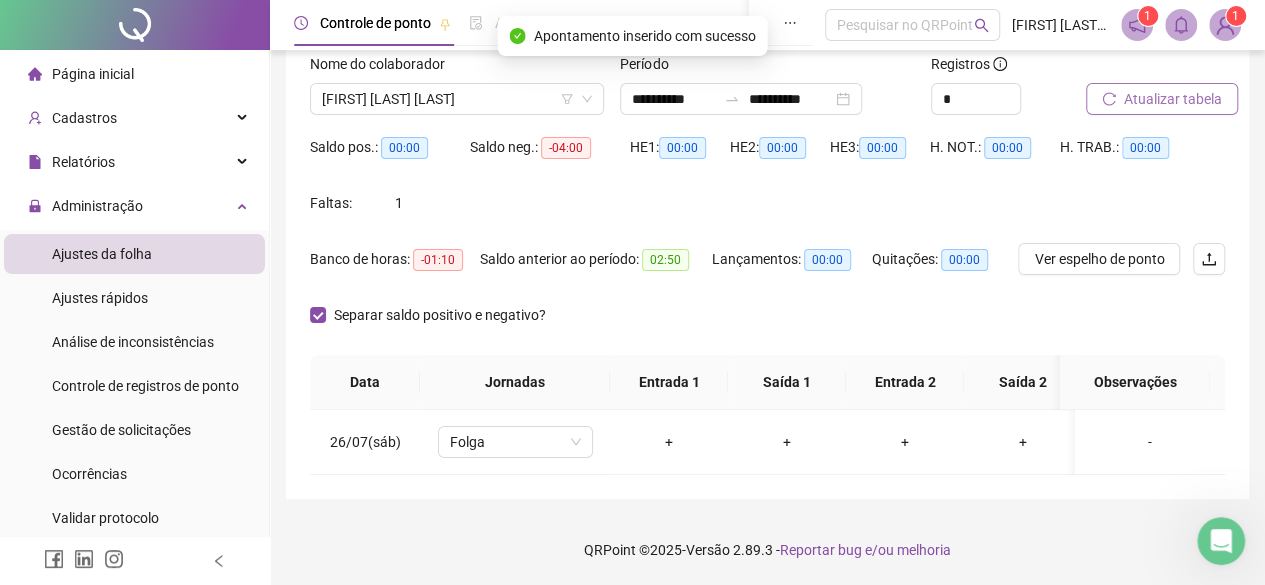 click on "Atualizar tabela" at bounding box center (1173, 99) 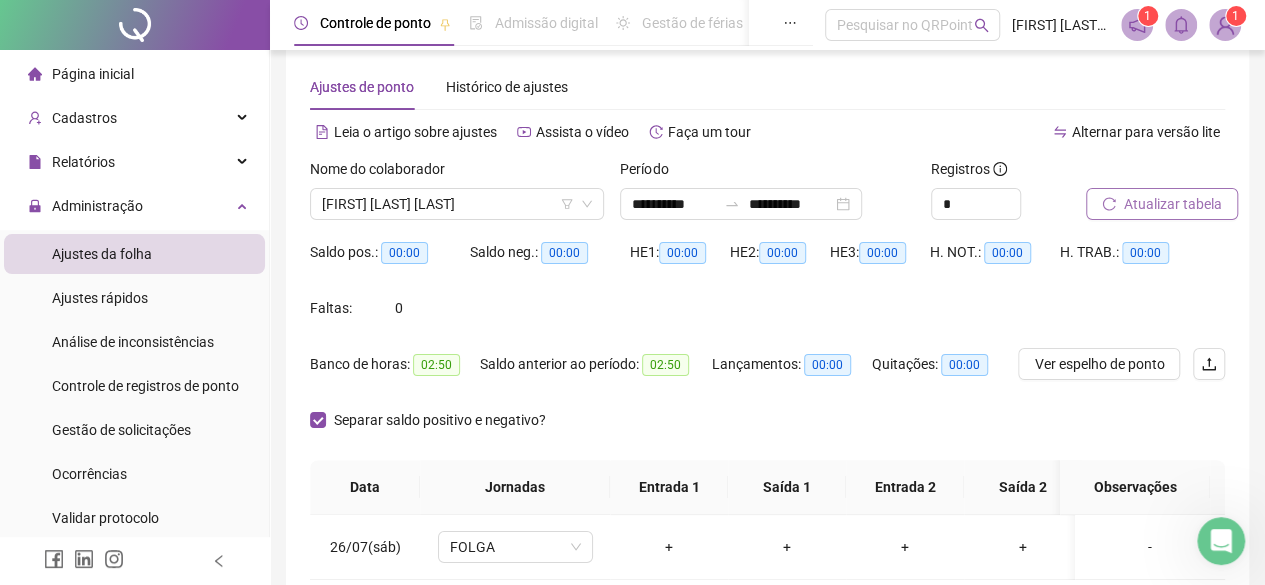 scroll, scrollTop: 0, scrollLeft: 0, axis: both 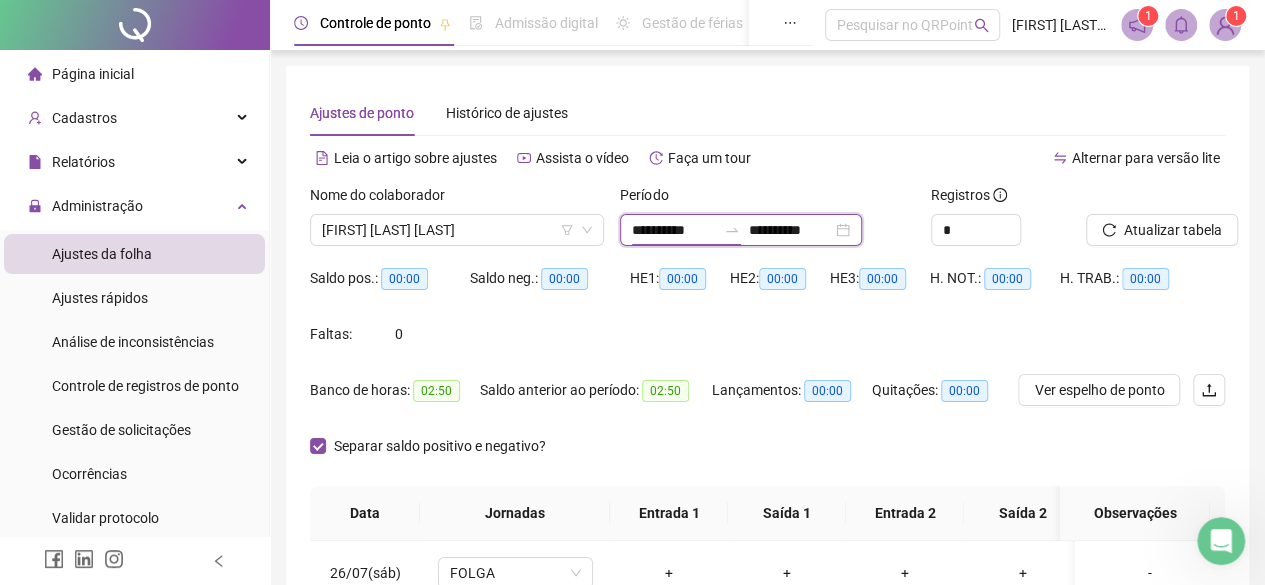 click on "**********" at bounding box center (674, 230) 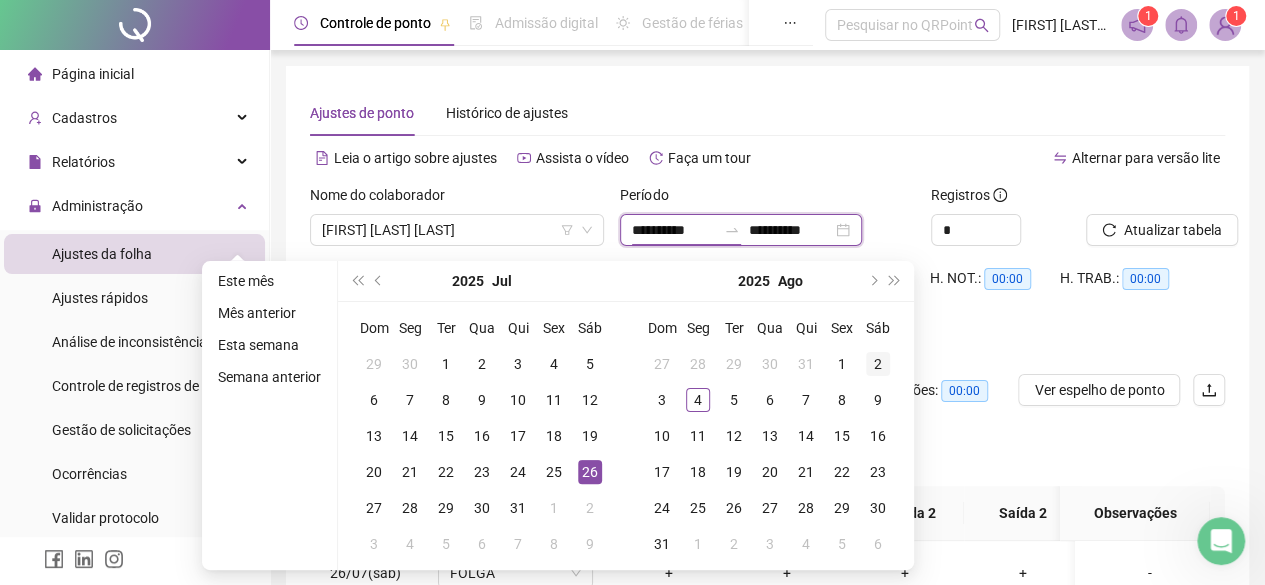 type on "**********" 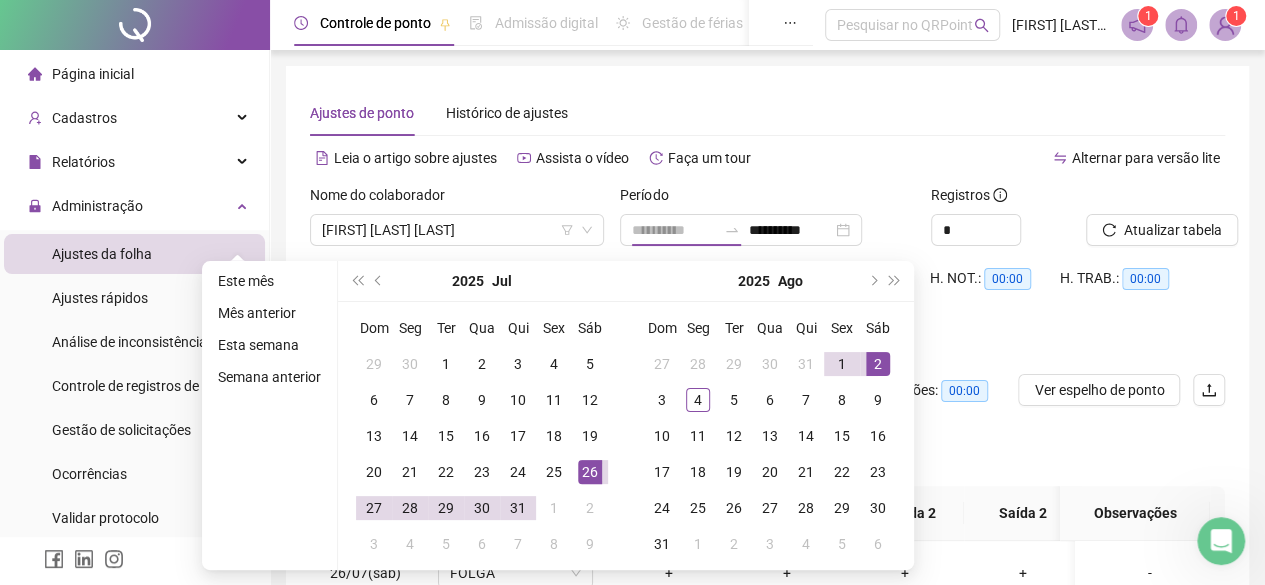 click on "2" at bounding box center [878, 364] 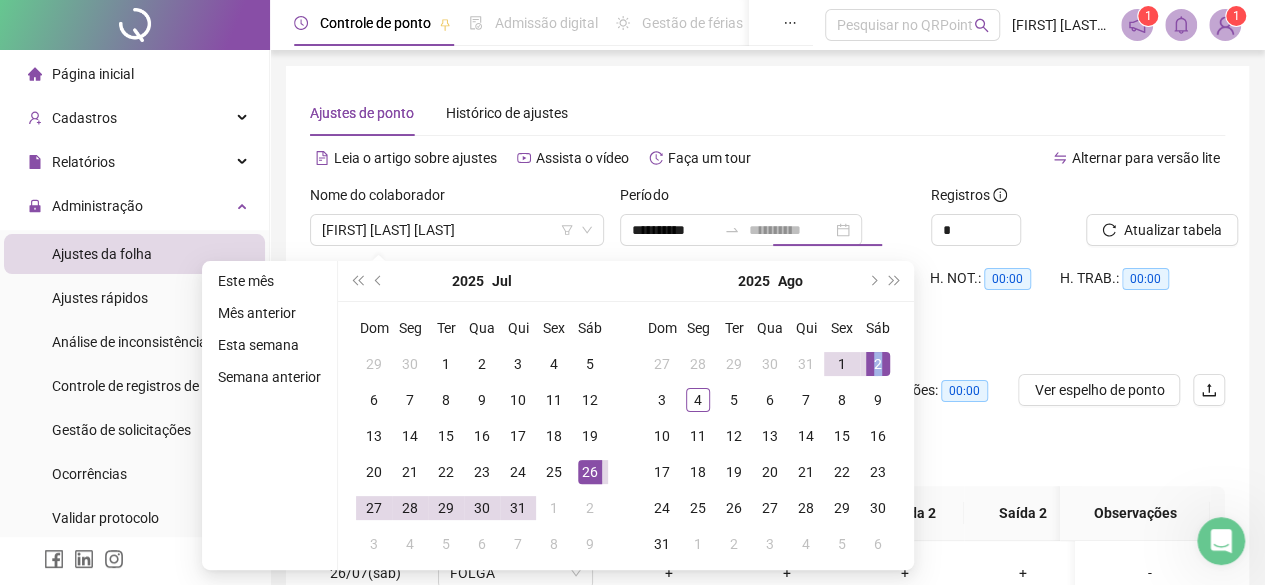 click on "2" at bounding box center [878, 364] 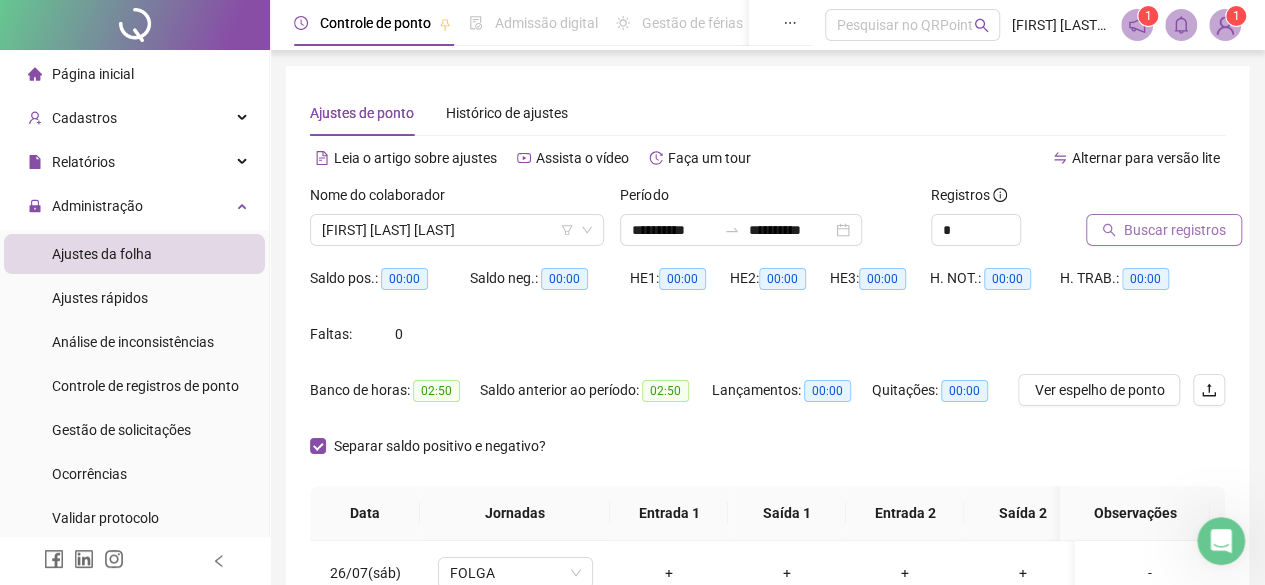 click on "Buscar registros" at bounding box center (1164, 230) 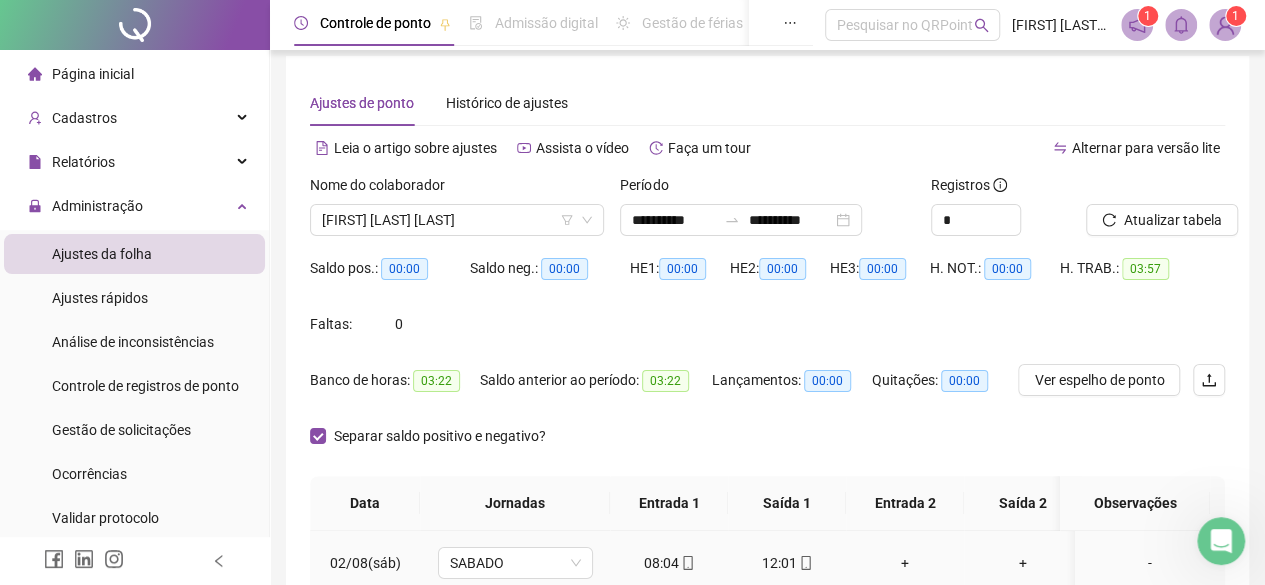 scroll, scrollTop: 6, scrollLeft: 0, axis: vertical 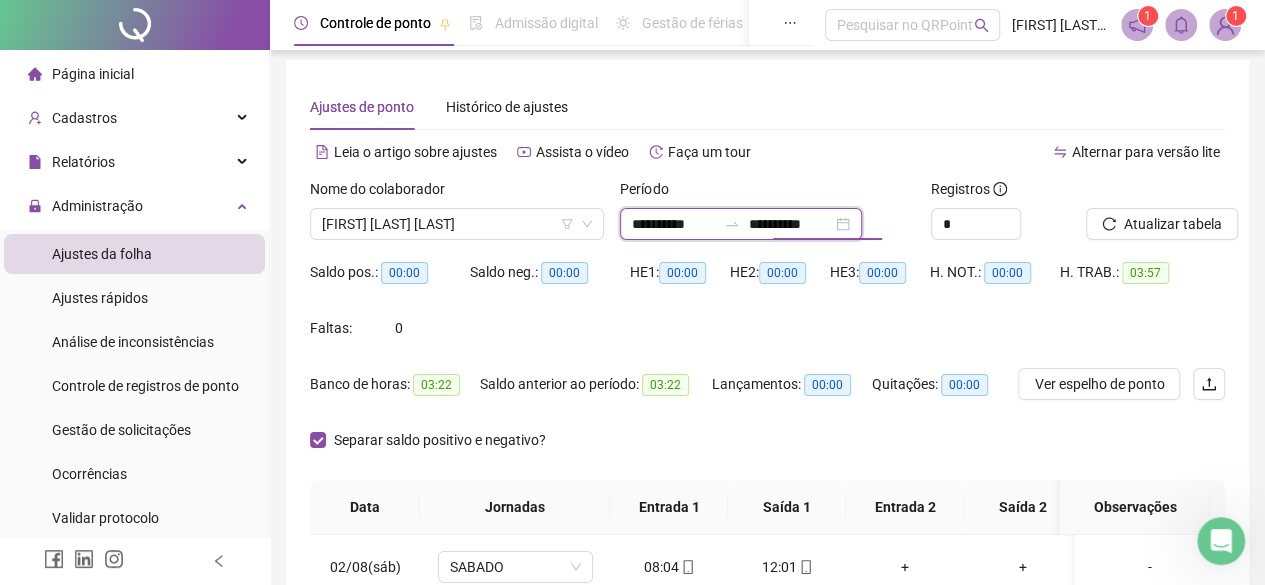 click on "**********" at bounding box center (790, 224) 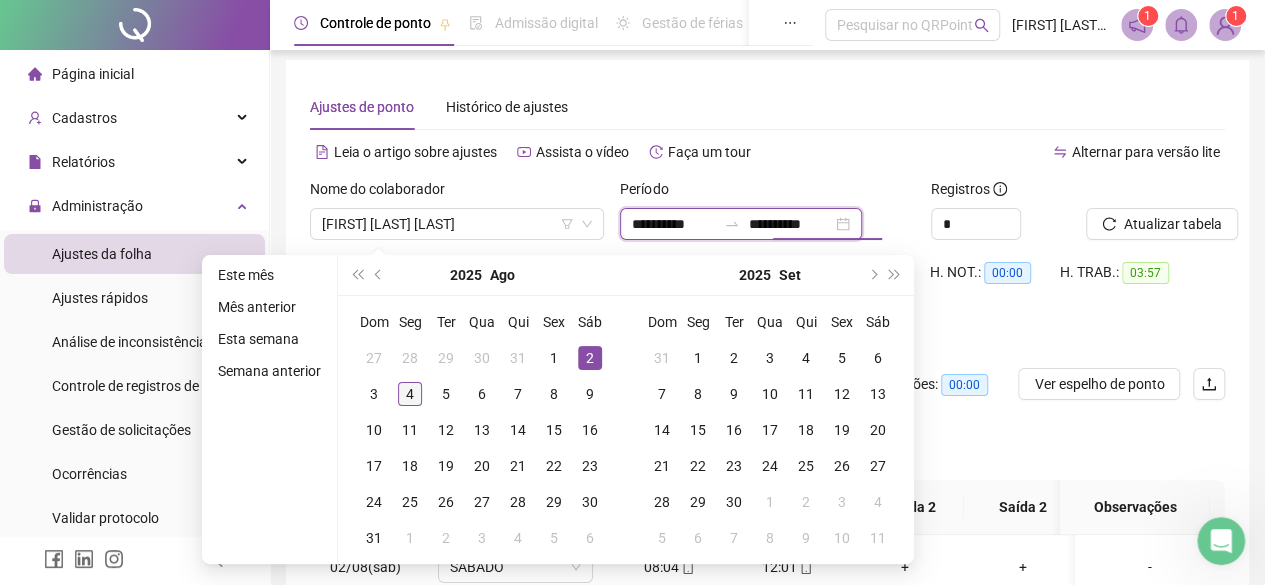 type on "**********" 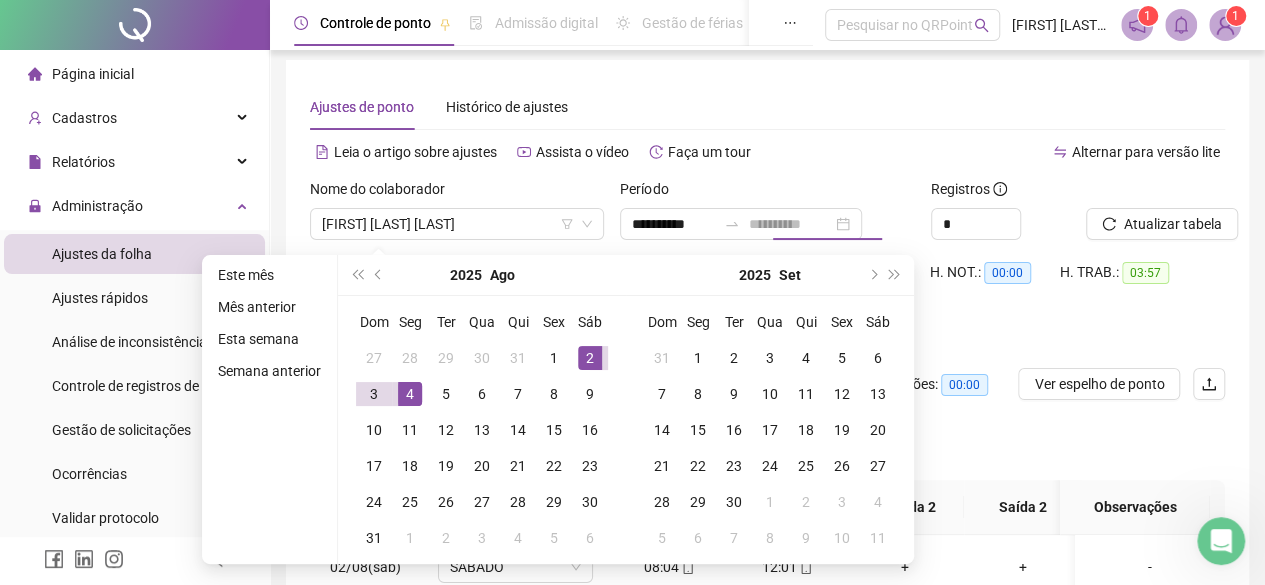 click on "4" at bounding box center [410, 394] 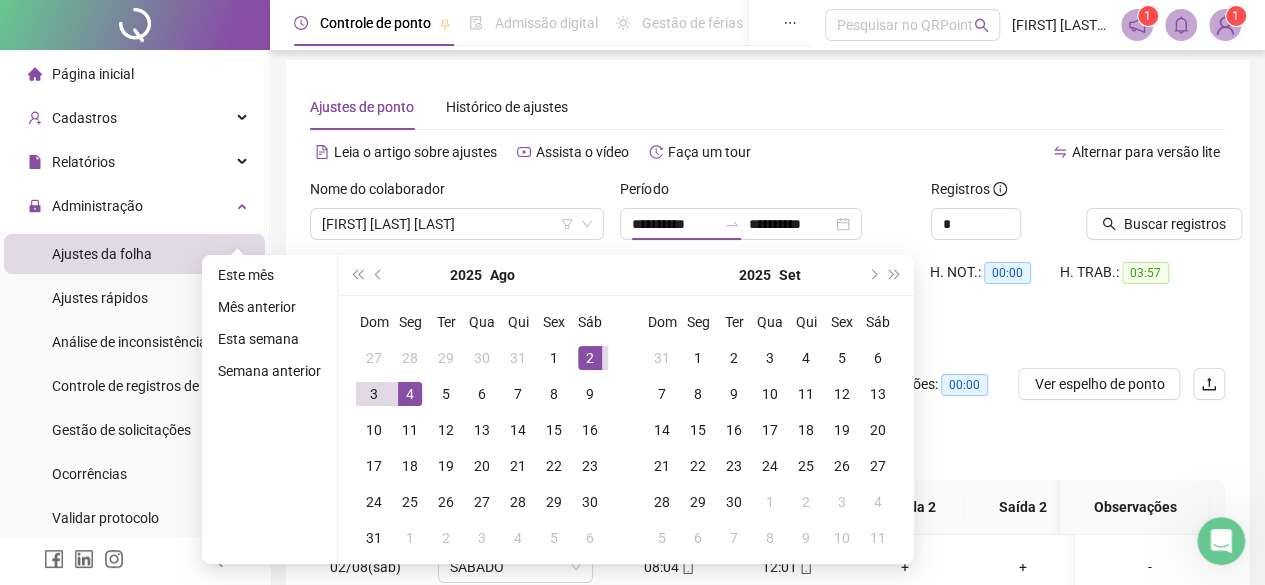type on "**********" 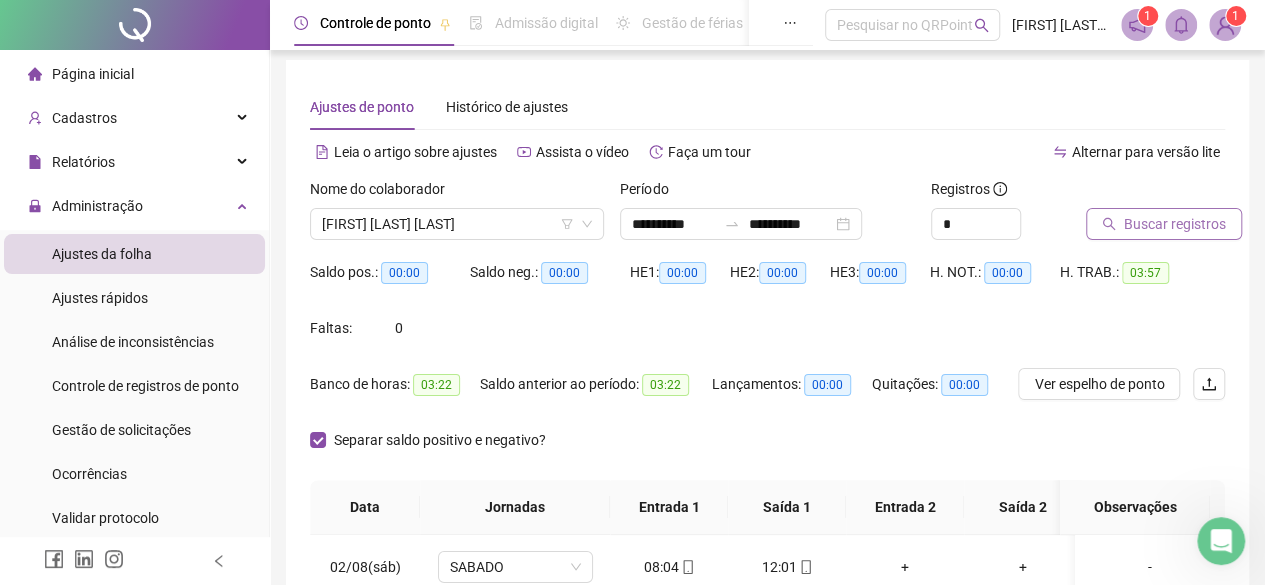click on "Buscar registros" at bounding box center [1164, 224] 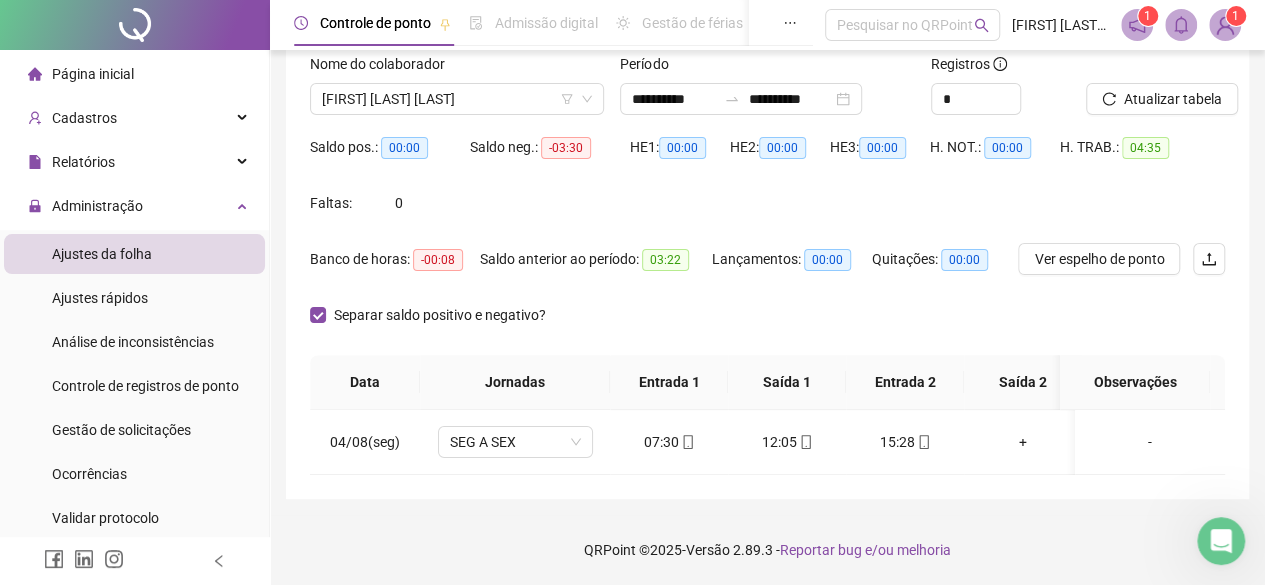 scroll, scrollTop: 145, scrollLeft: 0, axis: vertical 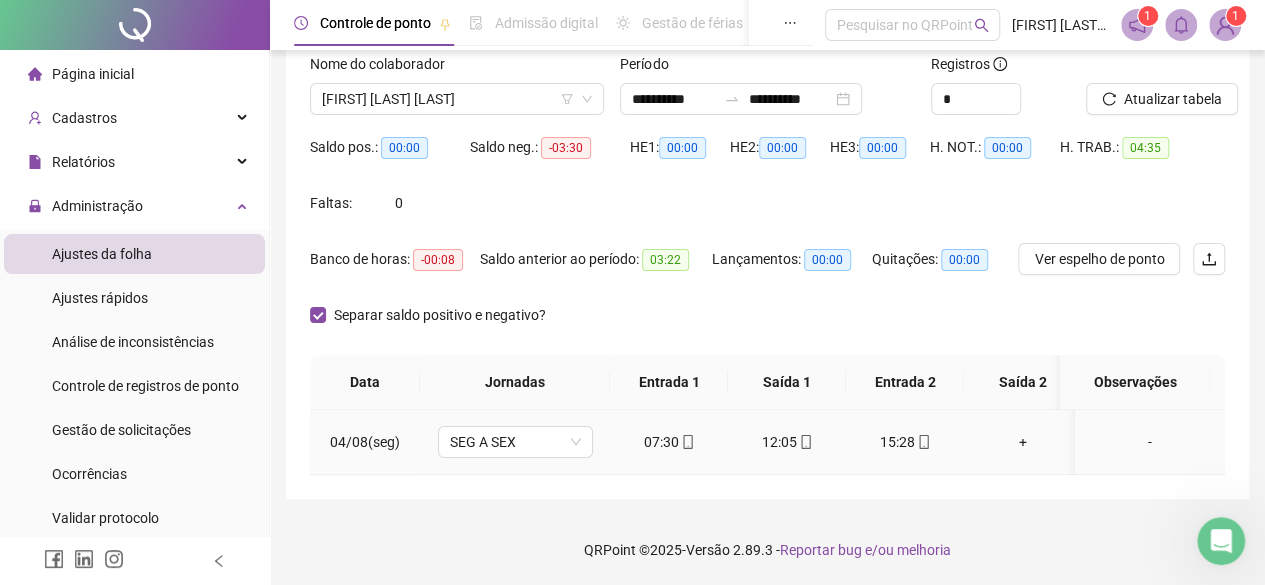 click on "-" at bounding box center [1150, 442] 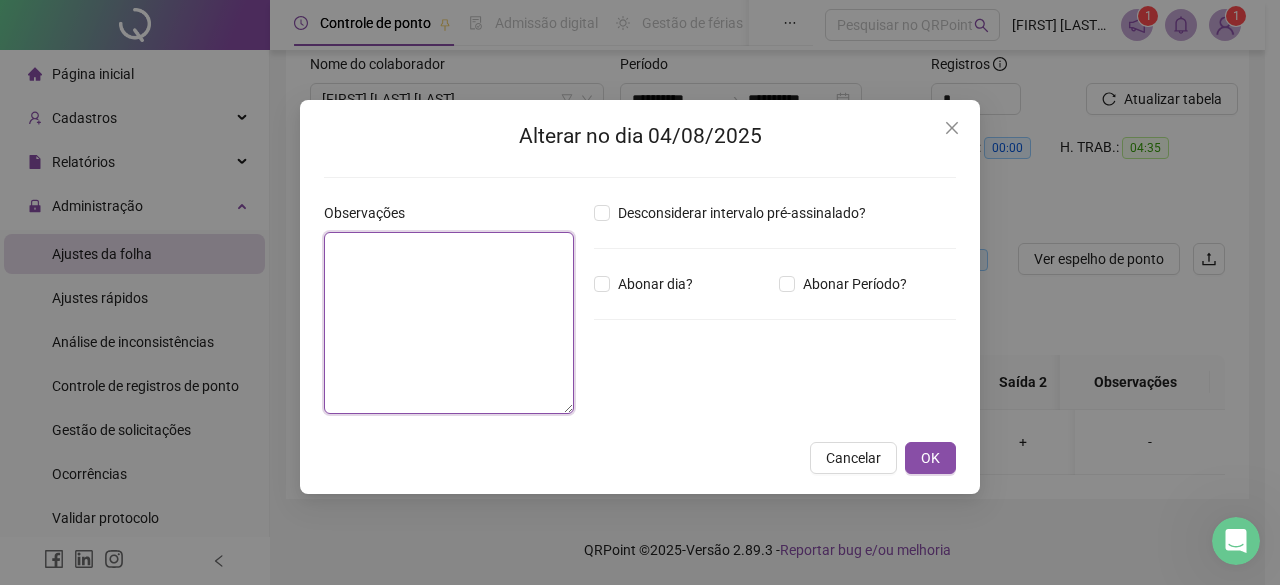 click at bounding box center (449, 323) 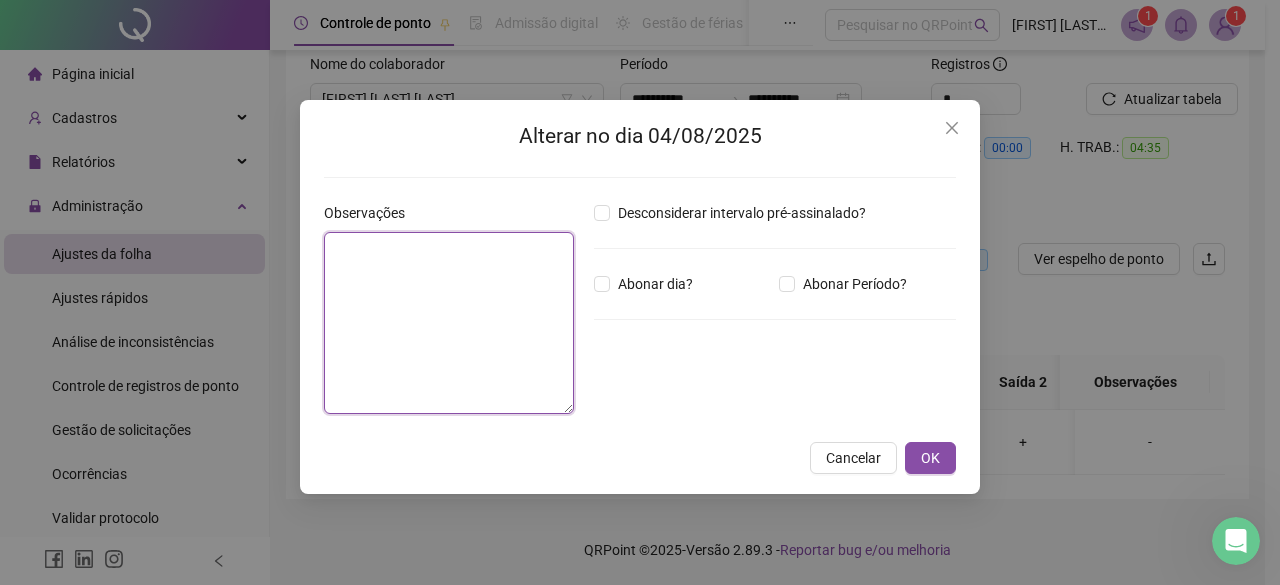 paste on "**********" 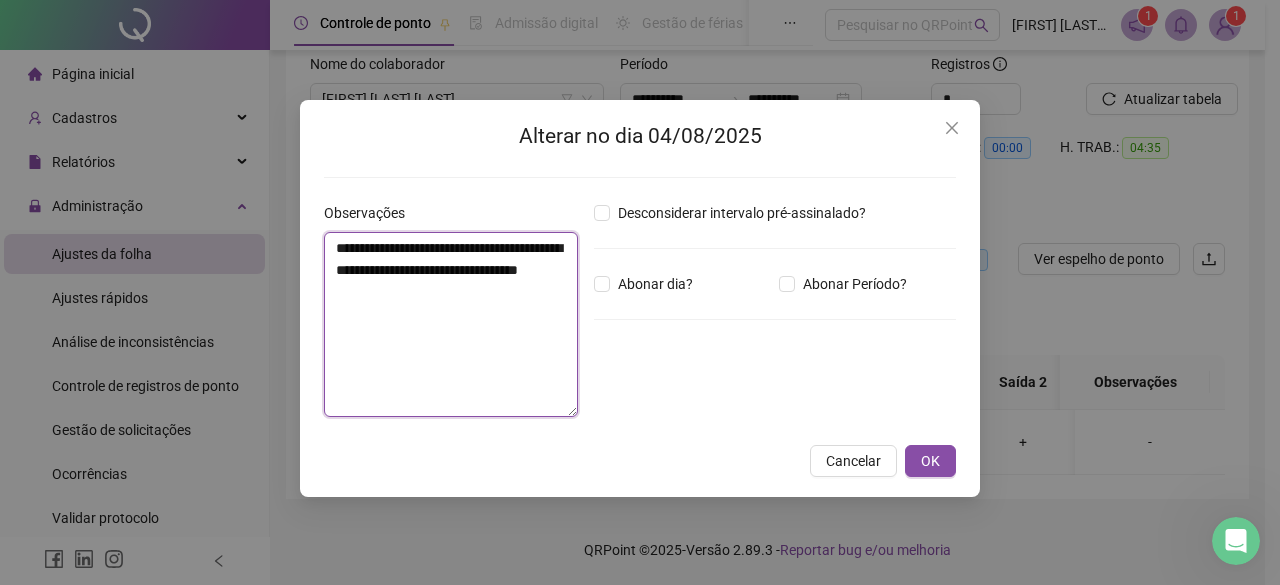 type on "**********" 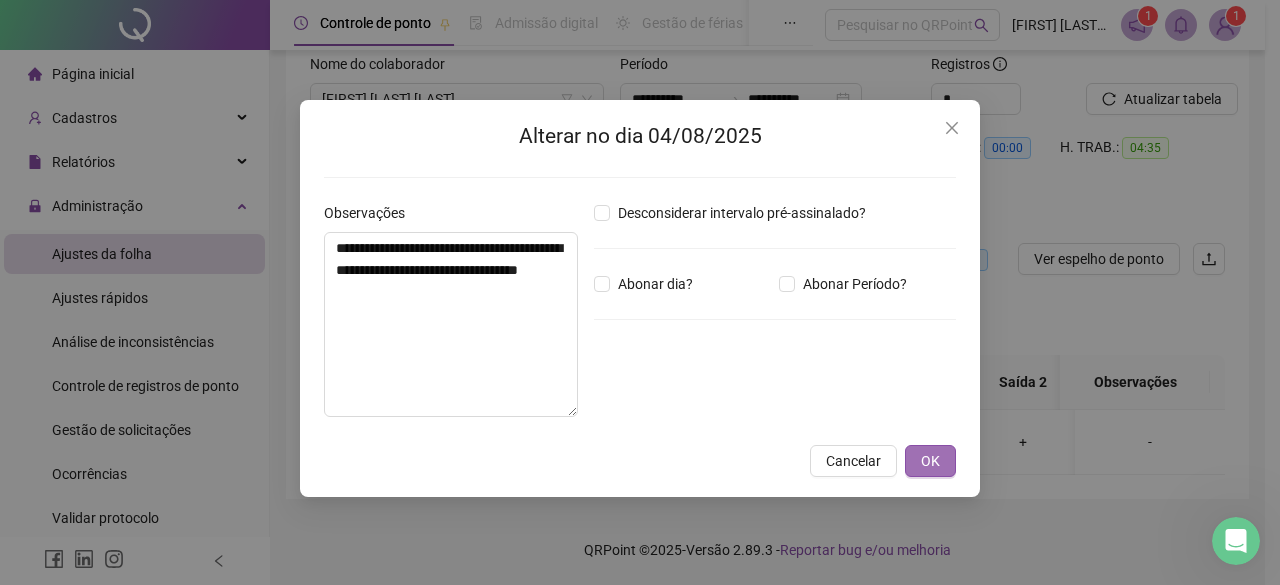 click on "OK" at bounding box center [930, 461] 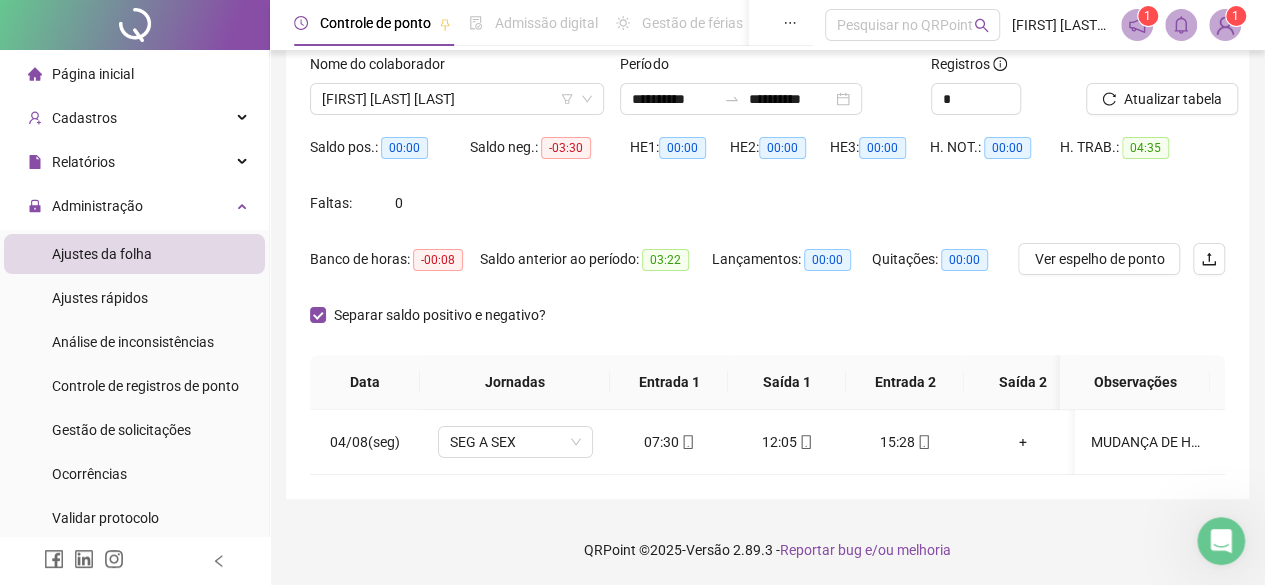scroll, scrollTop: 26, scrollLeft: 0, axis: vertical 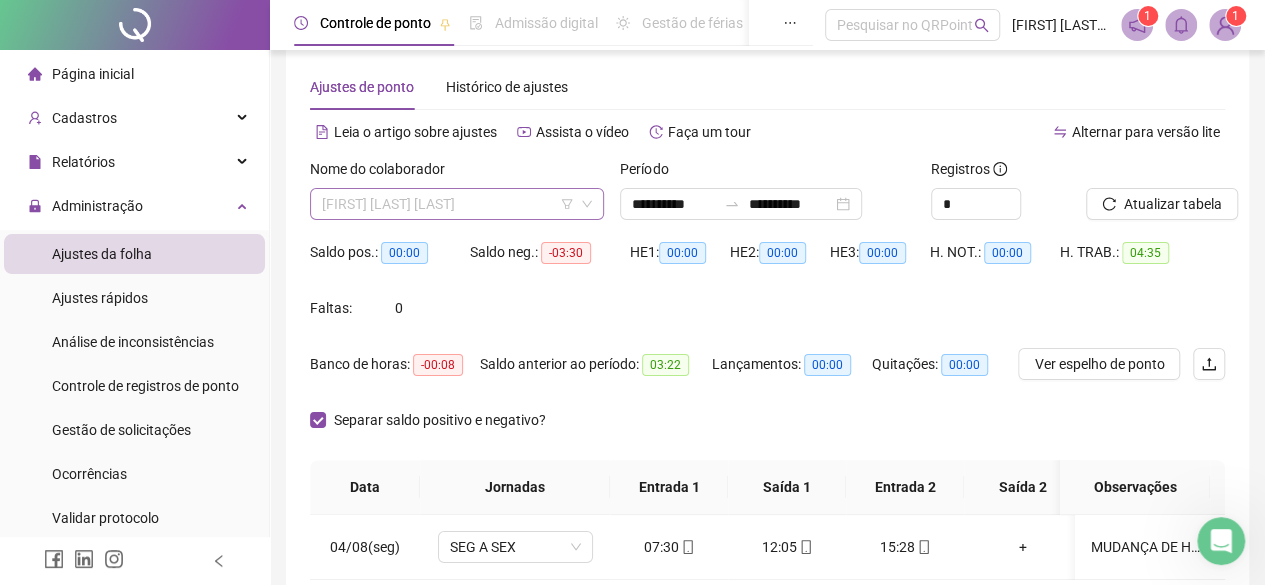click on "[FIRST] [LAST] [LAST]" at bounding box center (457, 204) 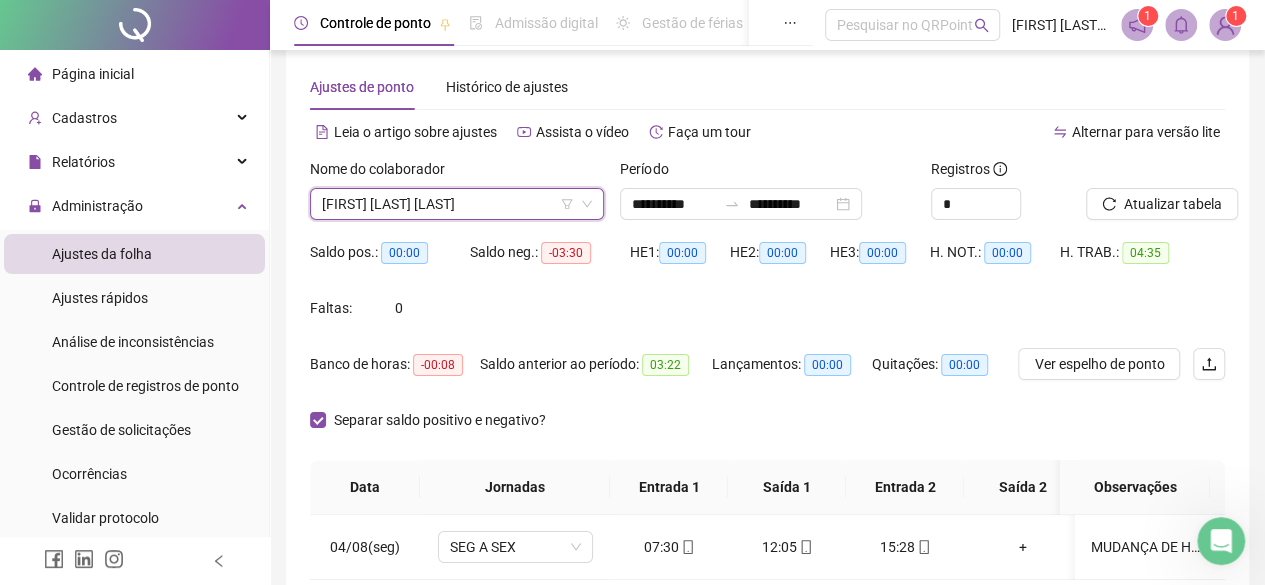 scroll, scrollTop: 145, scrollLeft: 0, axis: vertical 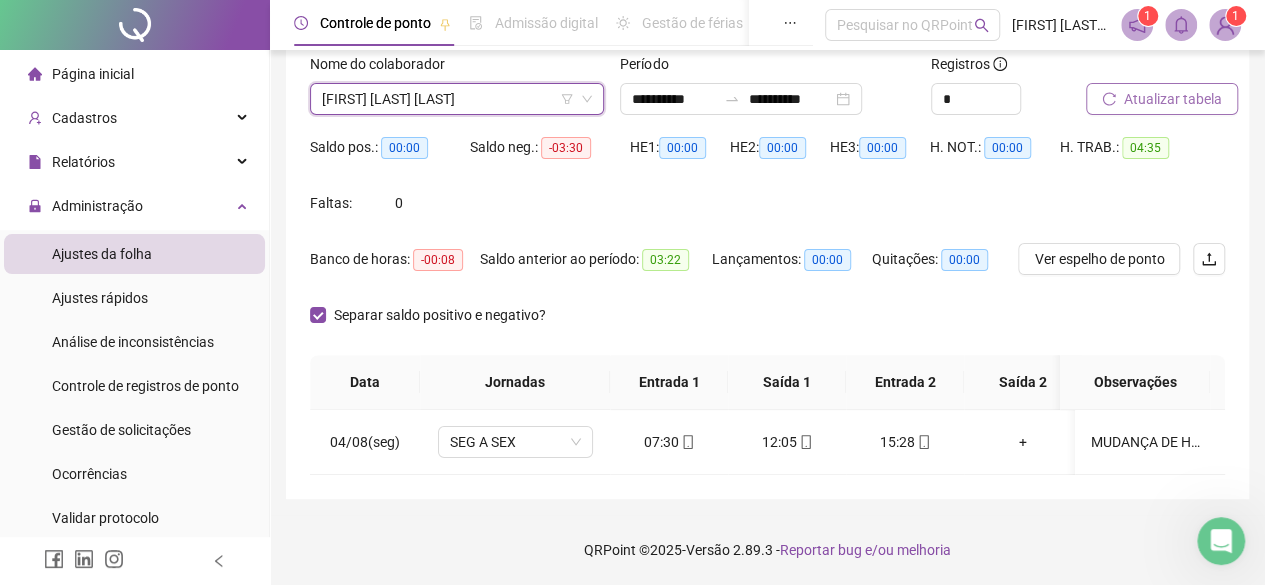 click on "Atualizar tabela" at bounding box center [1162, 99] 